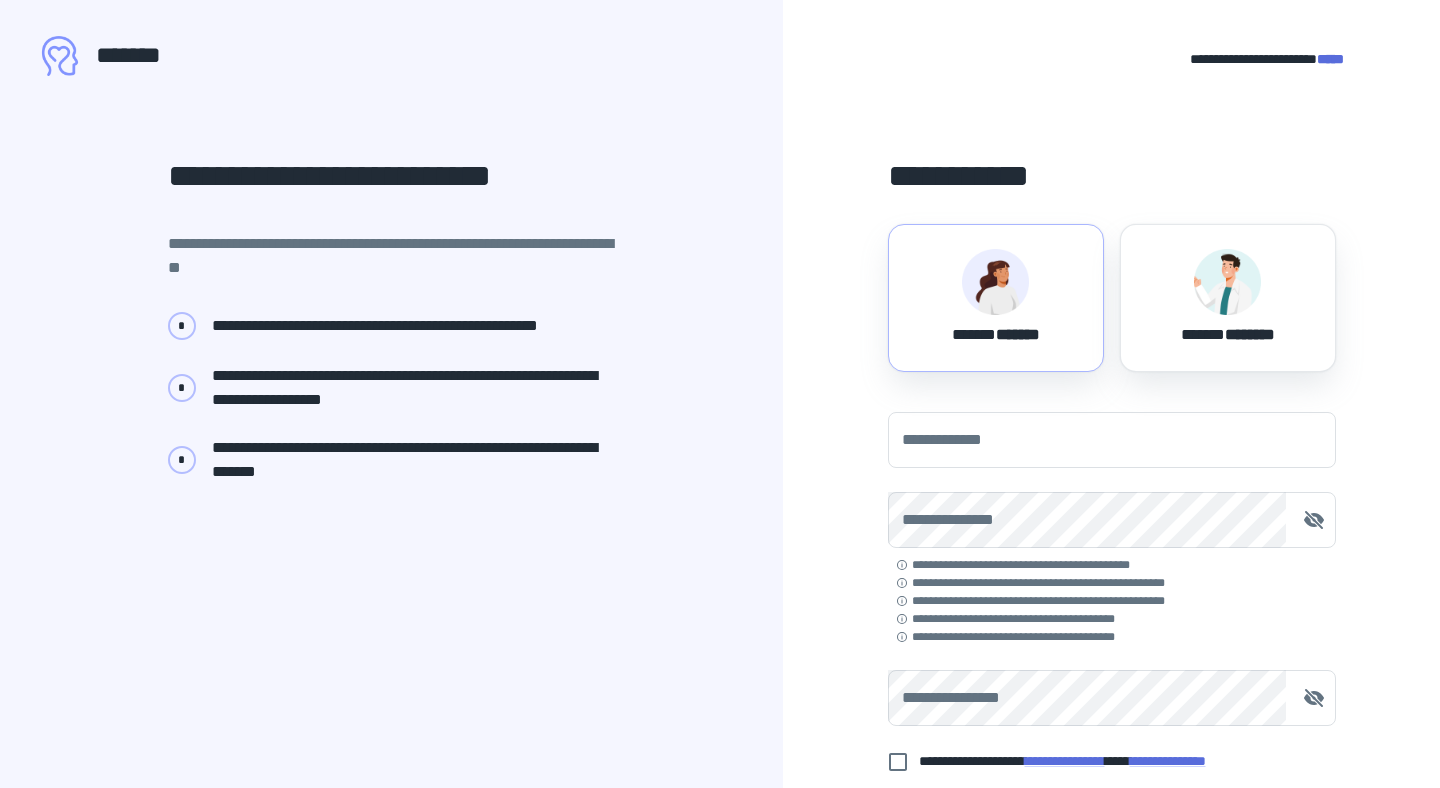 scroll, scrollTop: 0, scrollLeft: 0, axis: both 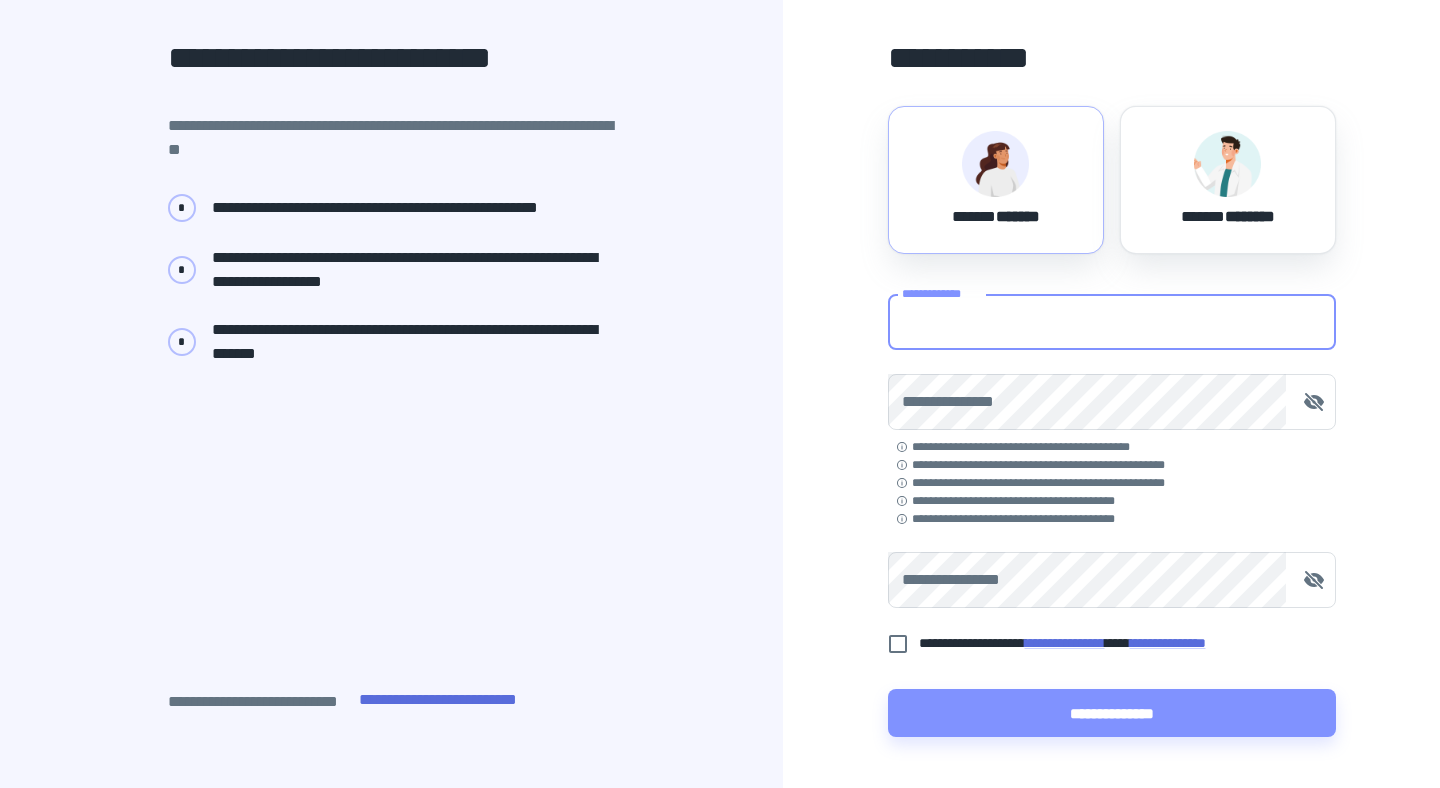 click on "**********" at bounding box center (1112, 322) 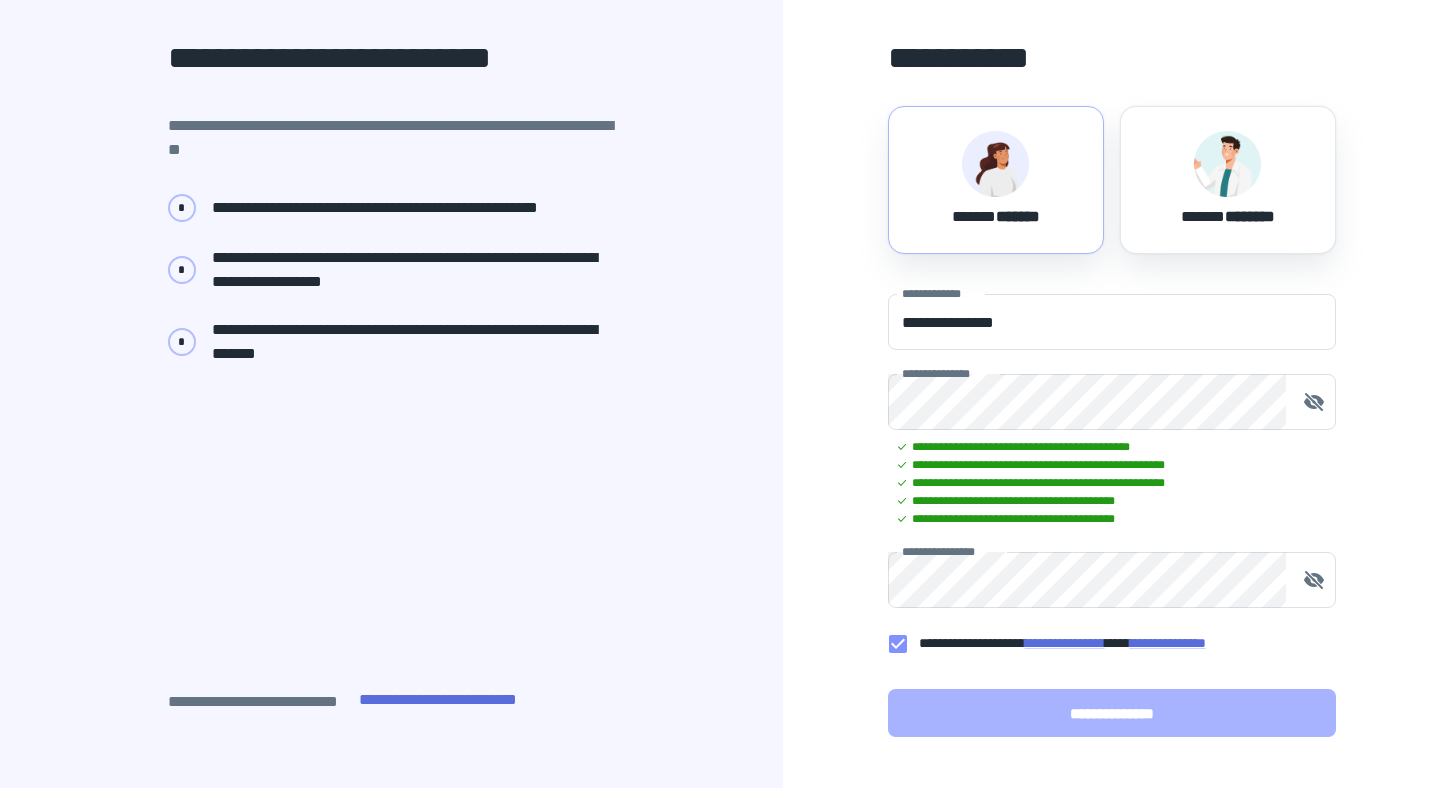click on "**********" at bounding box center (1112, 713) 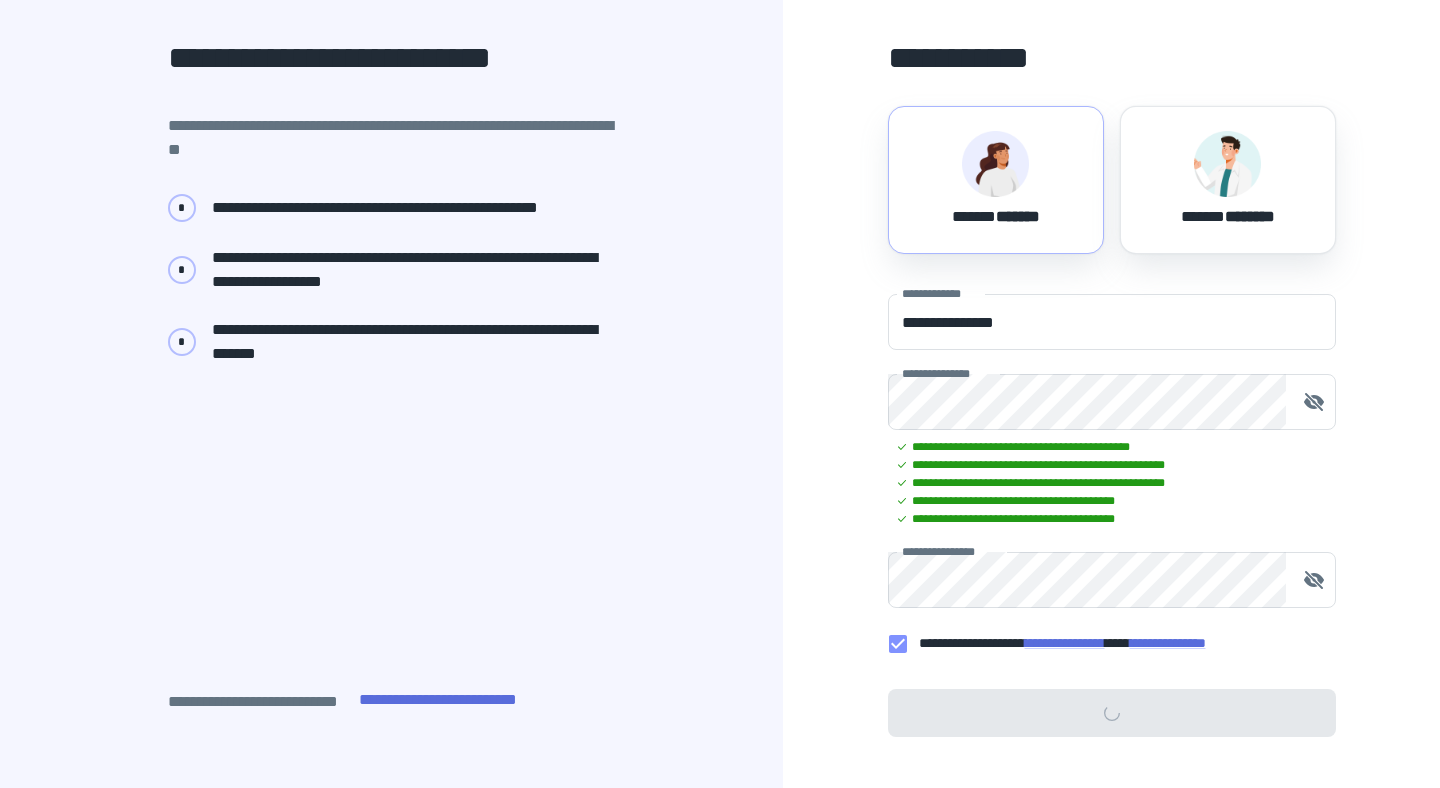 scroll, scrollTop: 0, scrollLeft: 0, axis: both 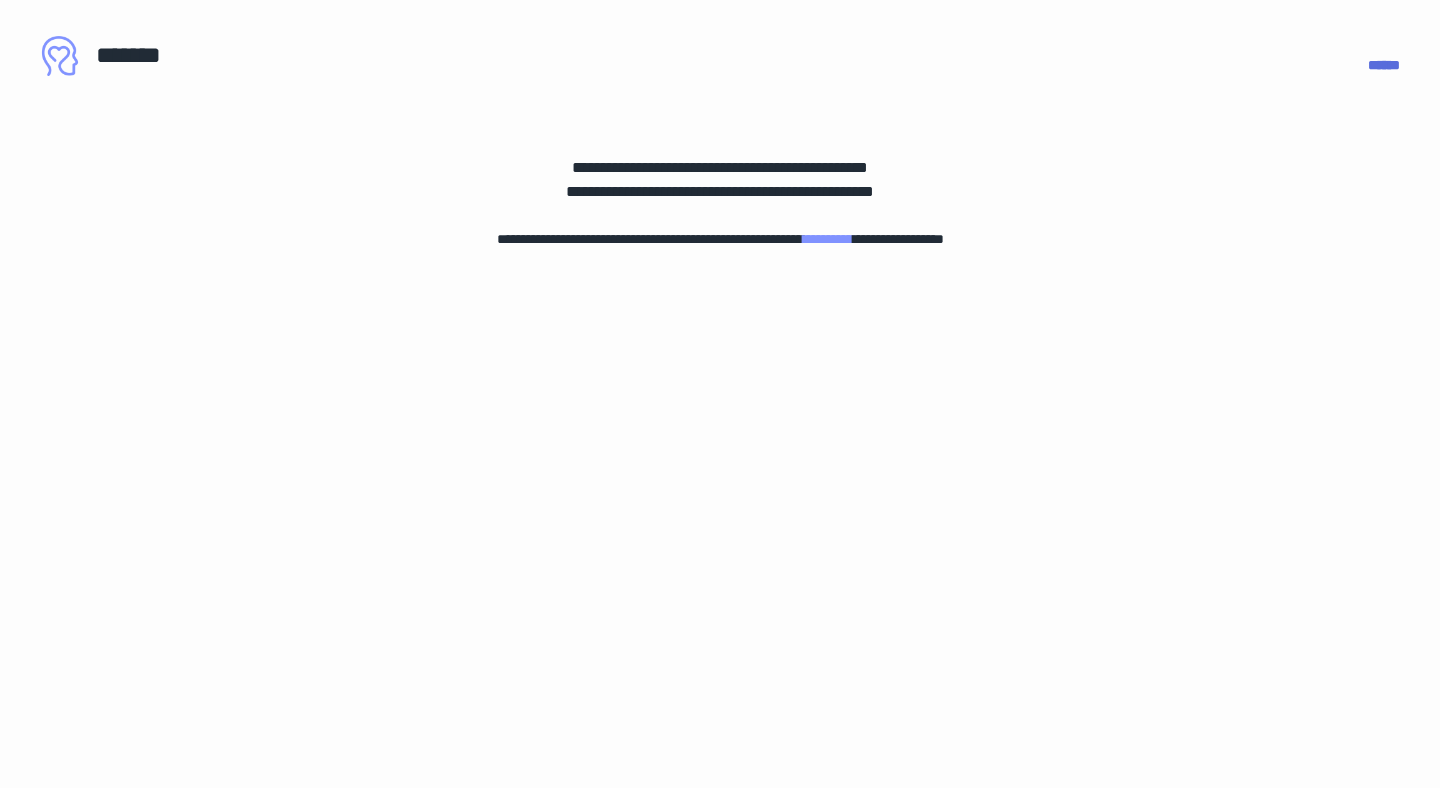 click on "**********" at bounding box center [828, 239] 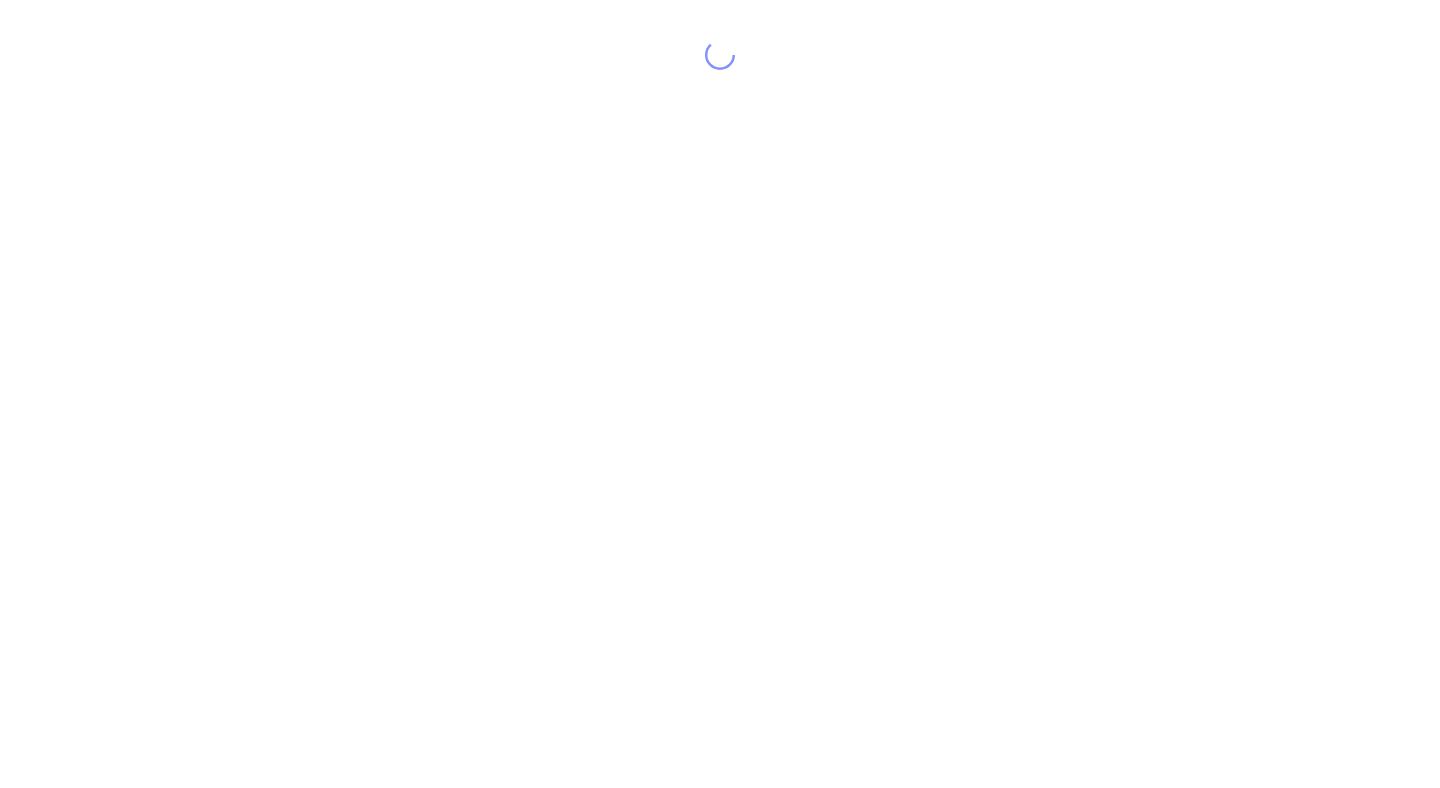 scroll, scrollTop: 0, scrollLeft: 0, axis: both 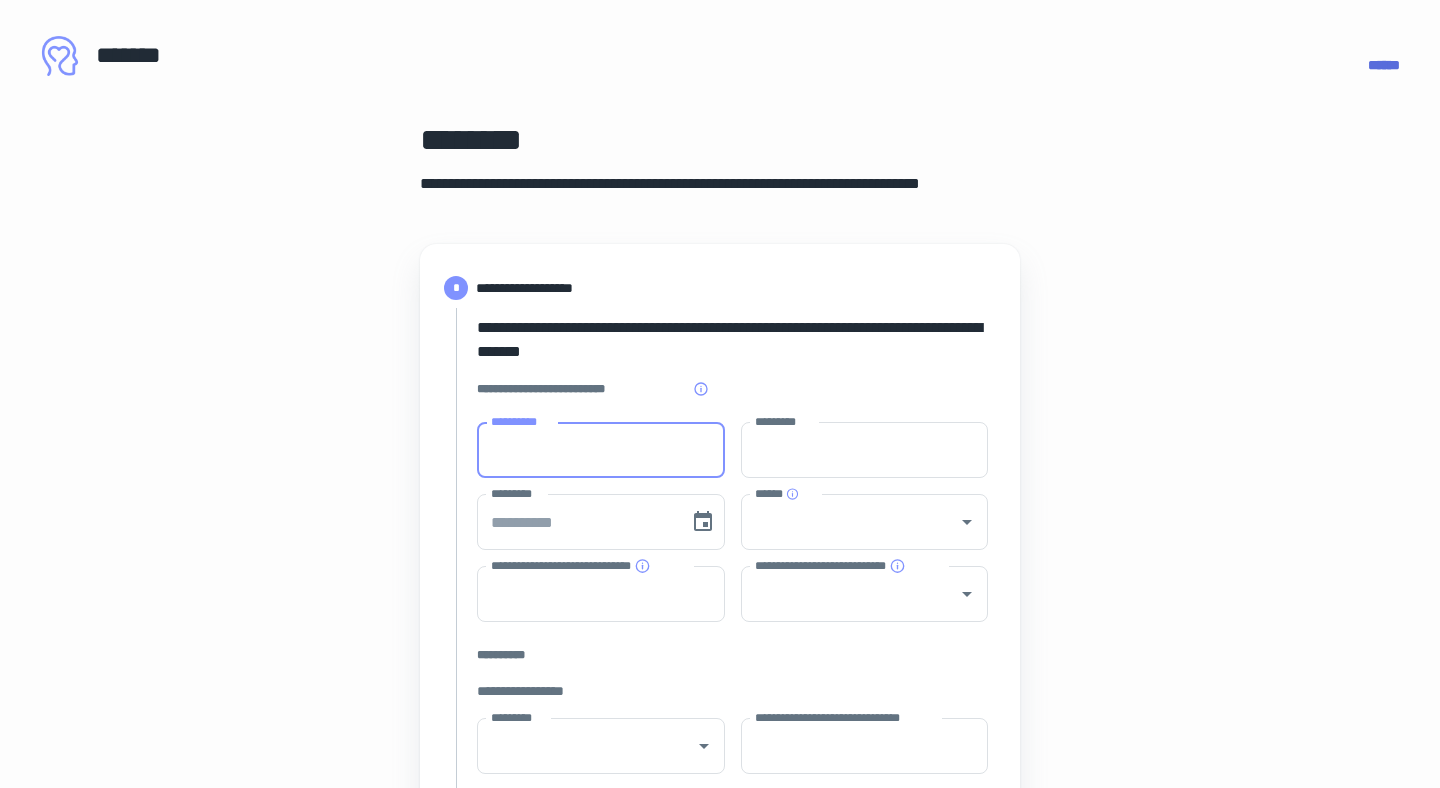 click on "**********" at bounding box center (601, 450) 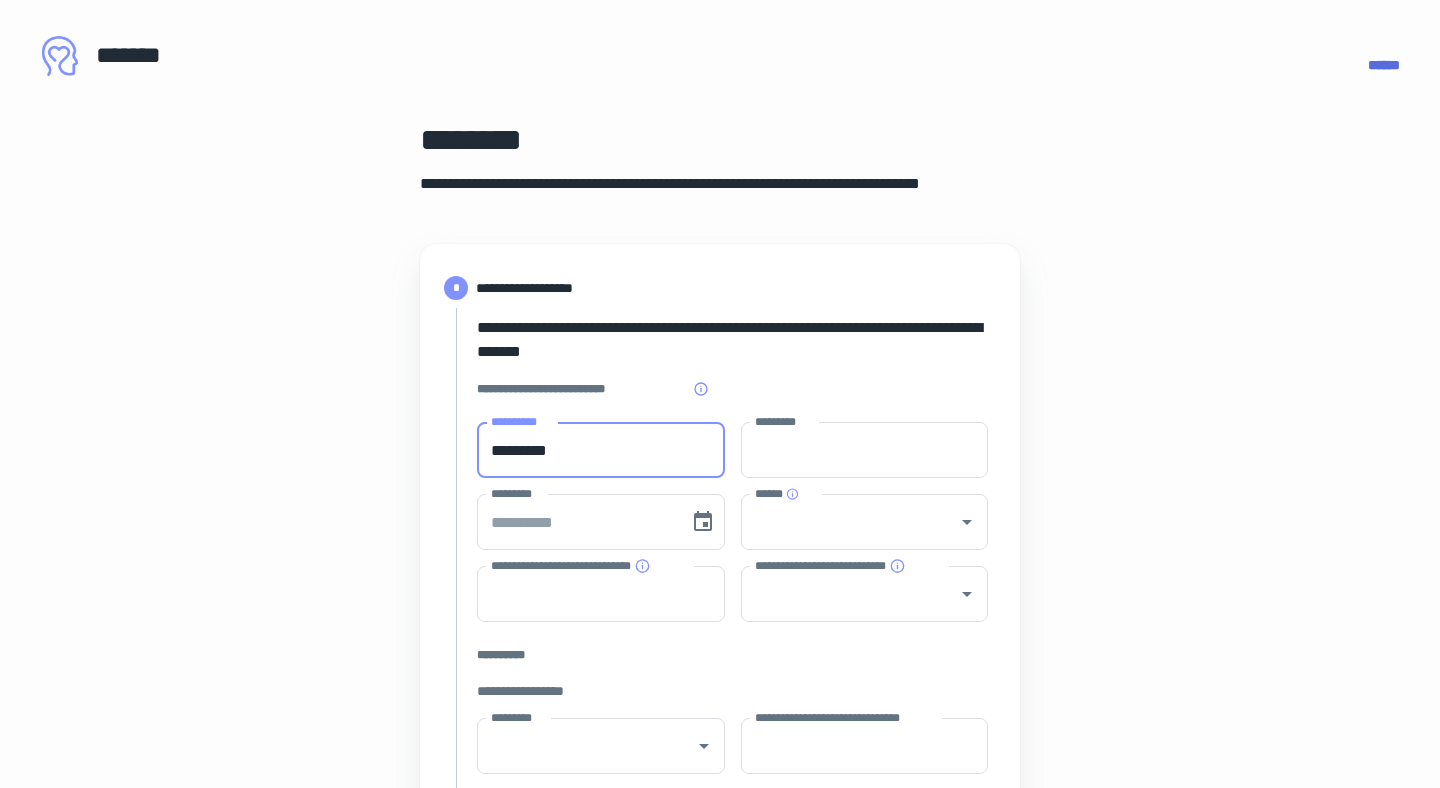 type on "******" 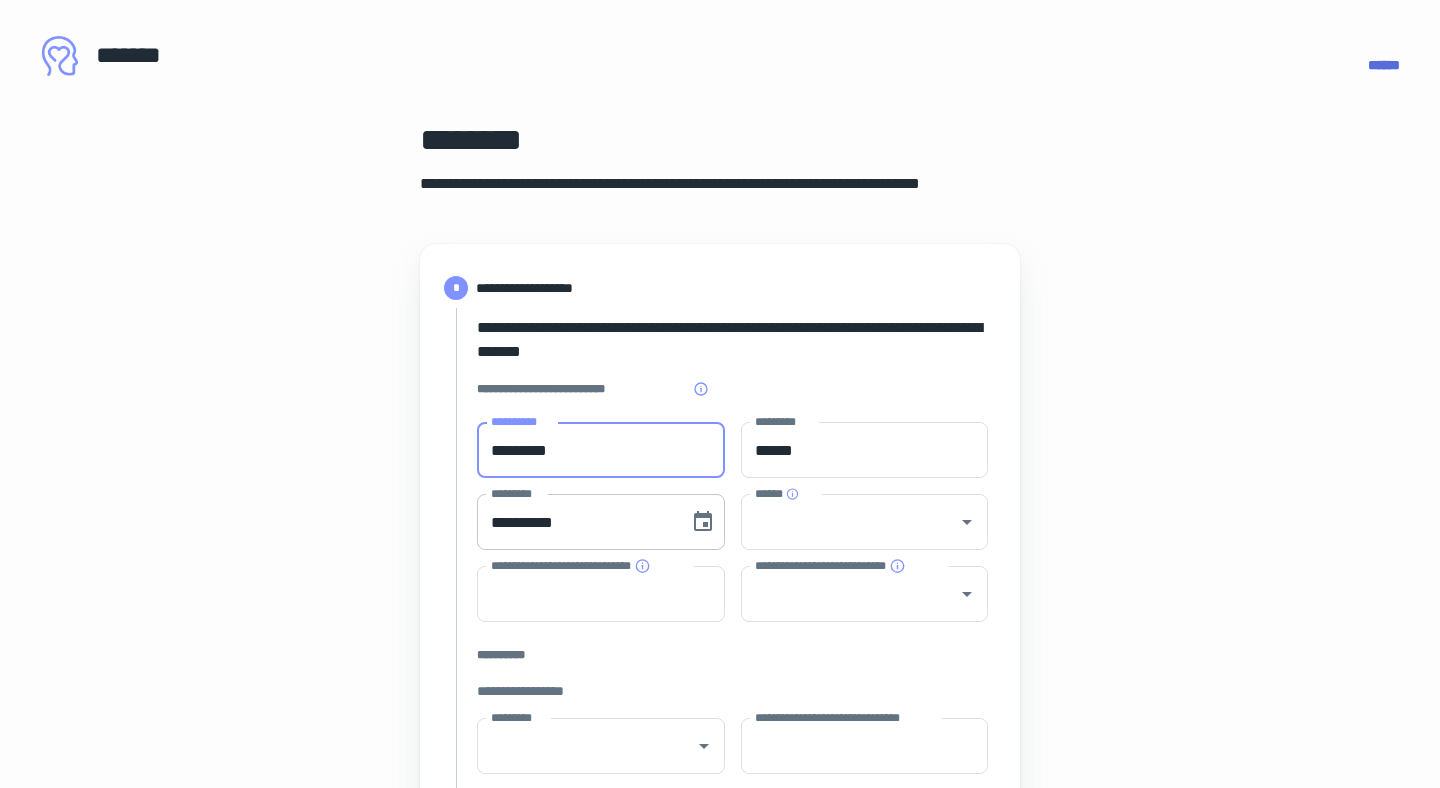 click on "**********" at bounding box center (576, 522) 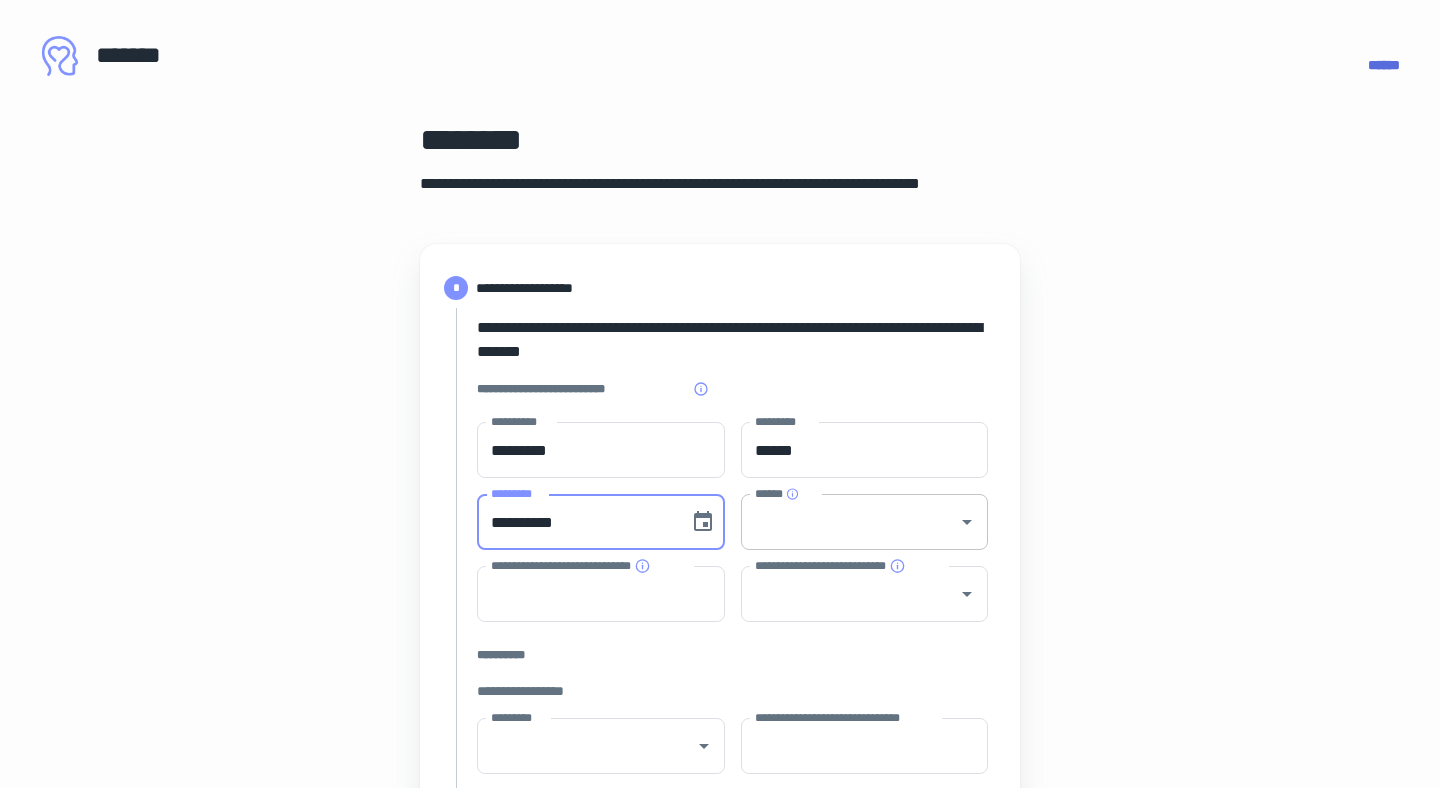 type on "**********" 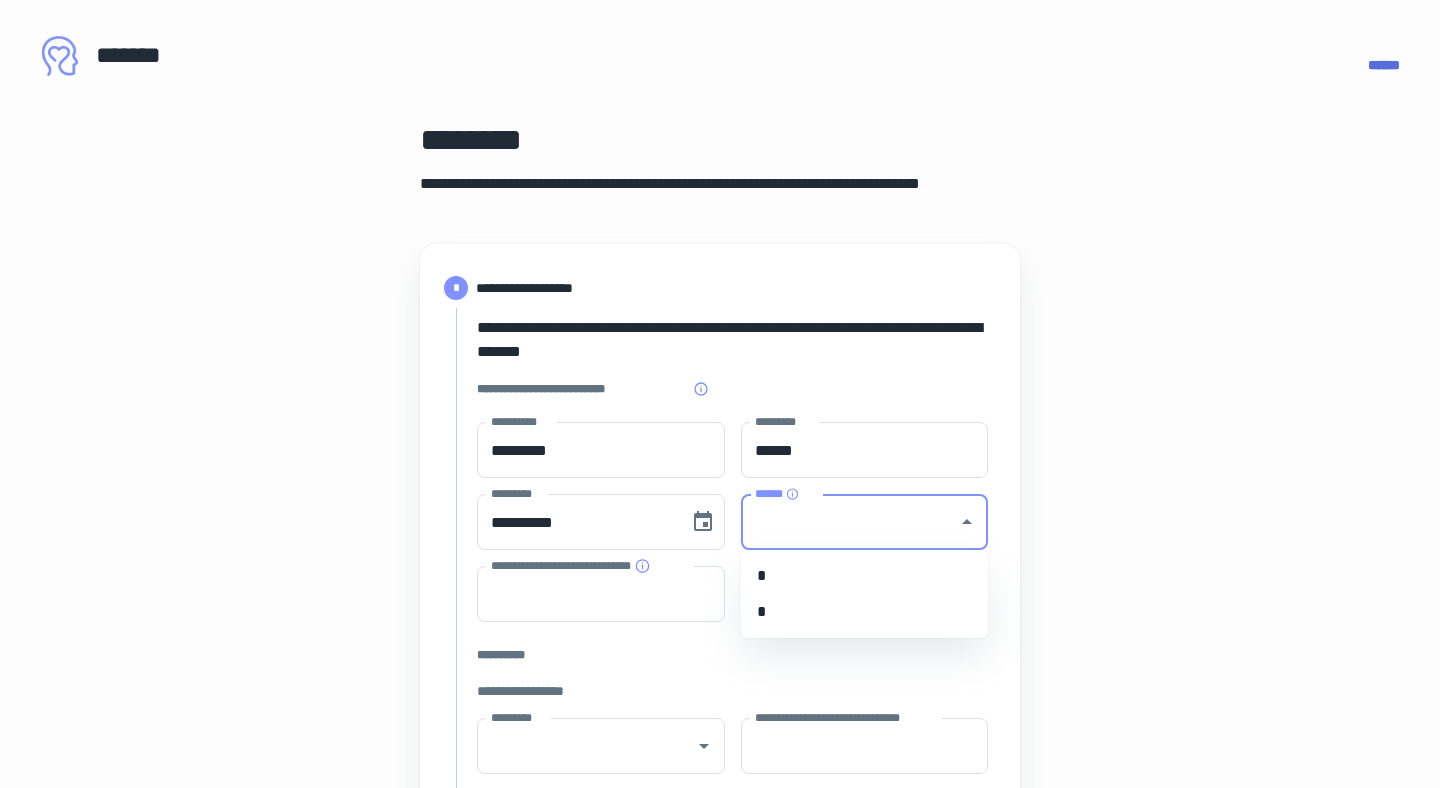 click on "*" at bounding box center [865, 612] 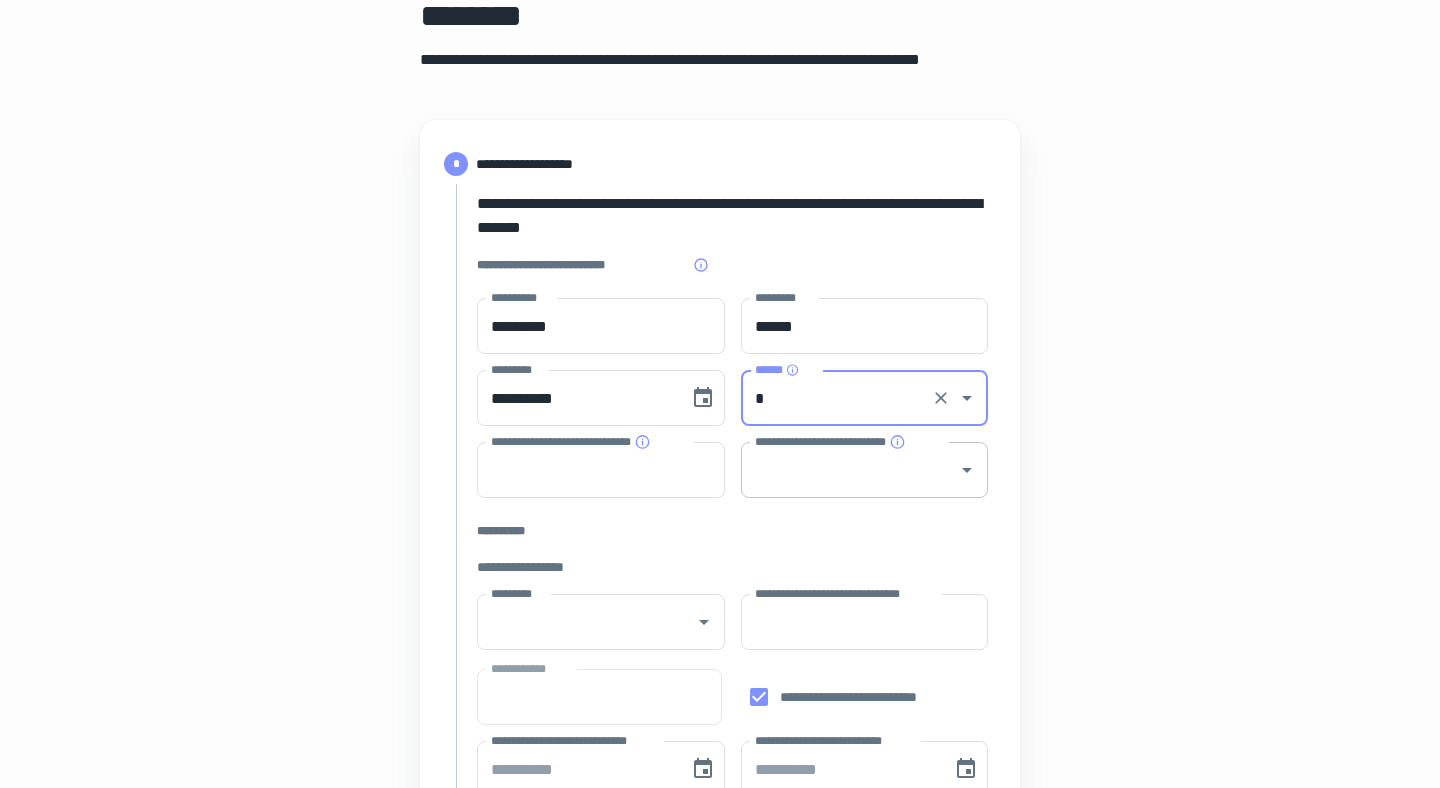 scroll, scrollTop: 126, scrollLeft: 0, axis: vertical 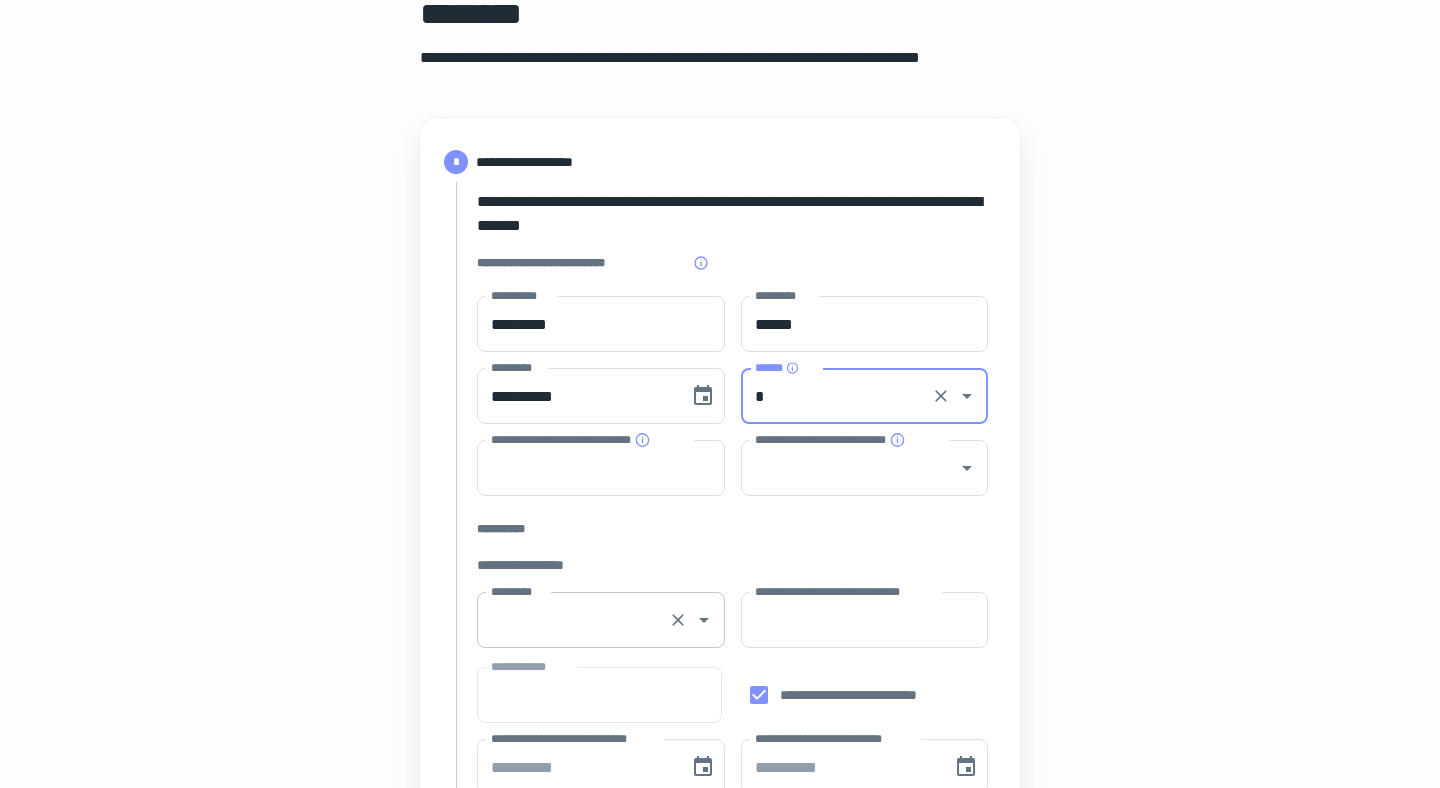 click on "*********" at bounding box center (573, 620) 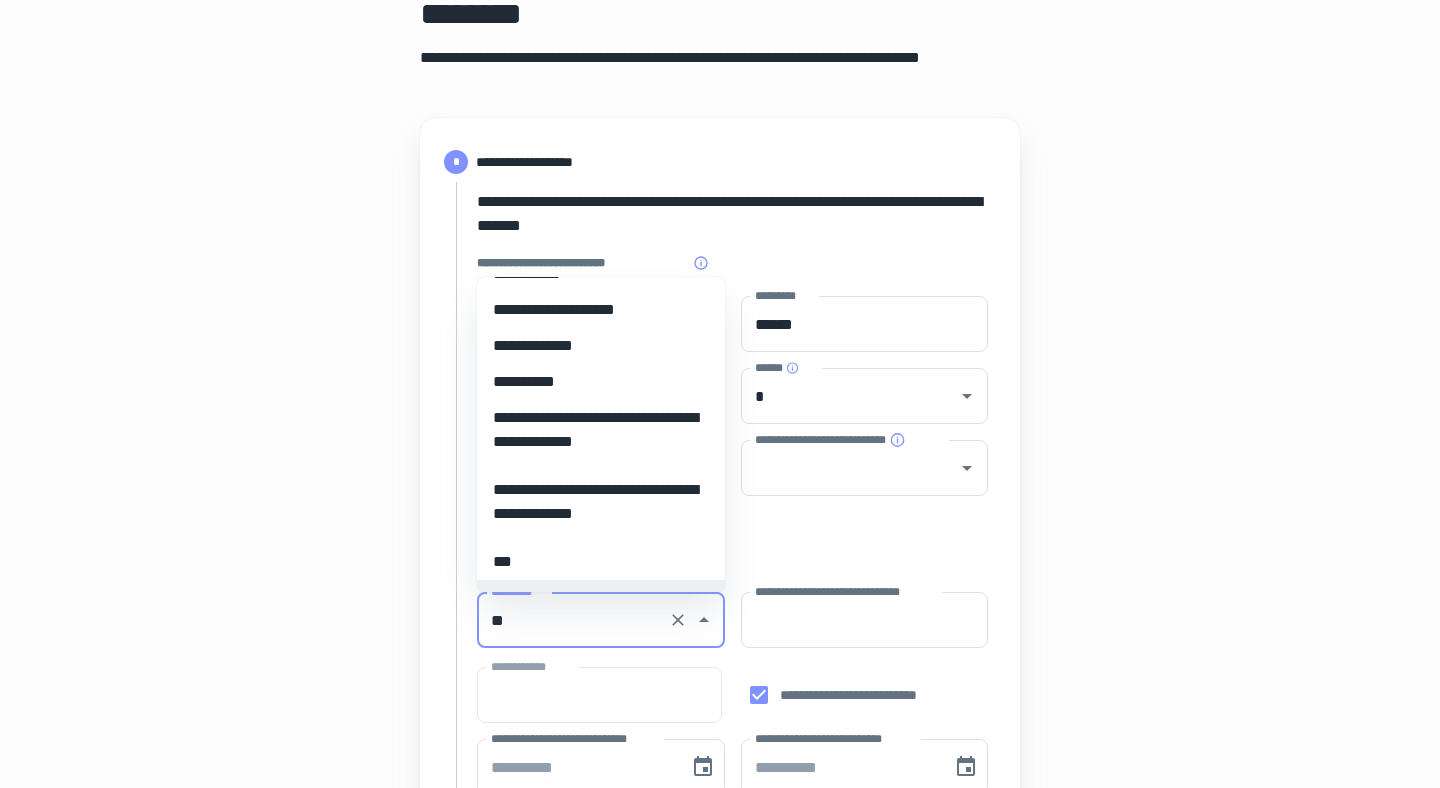 scroll, scrollTop: 0, scrollLeft: 0, axis: both 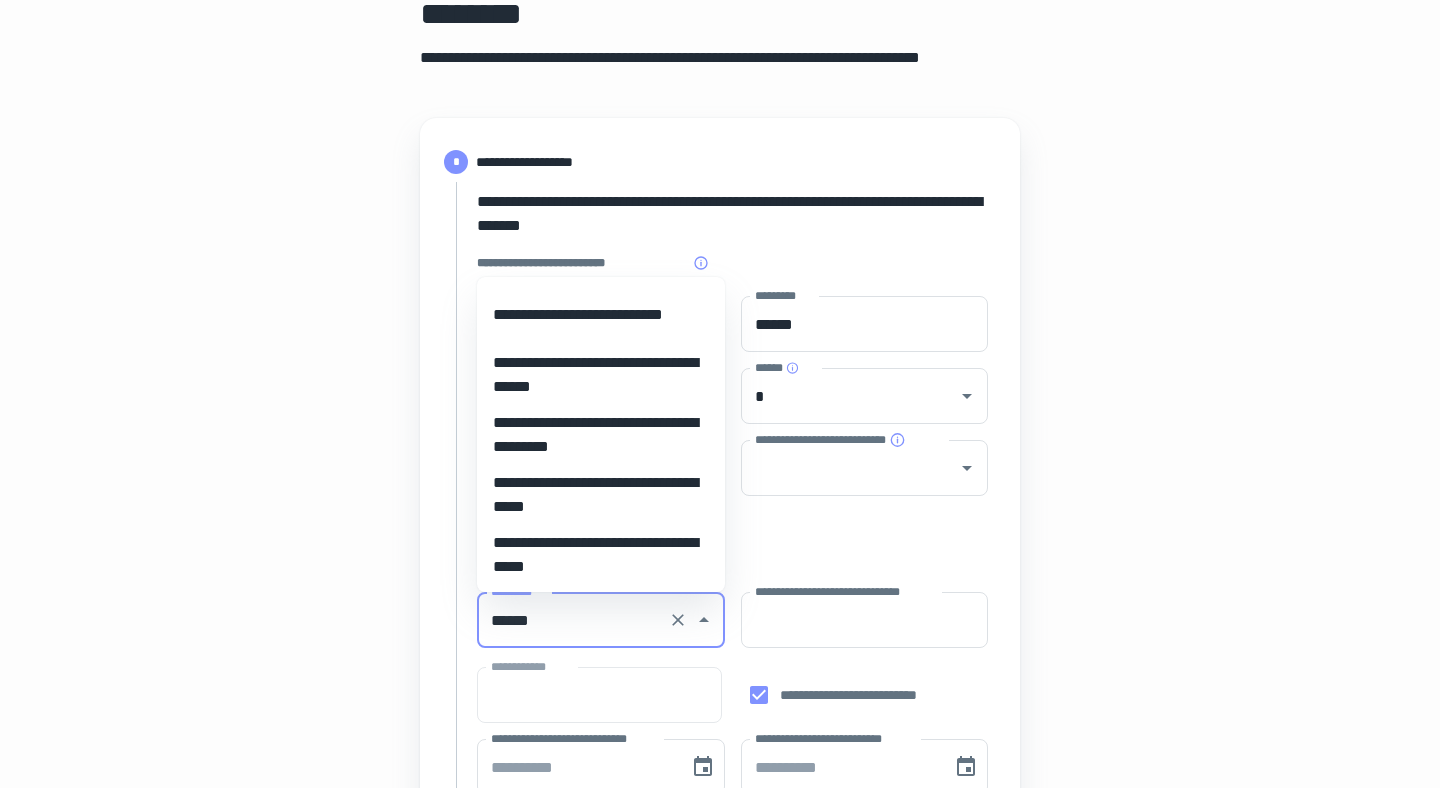 click on "**********" at bounding box center (601, 375) 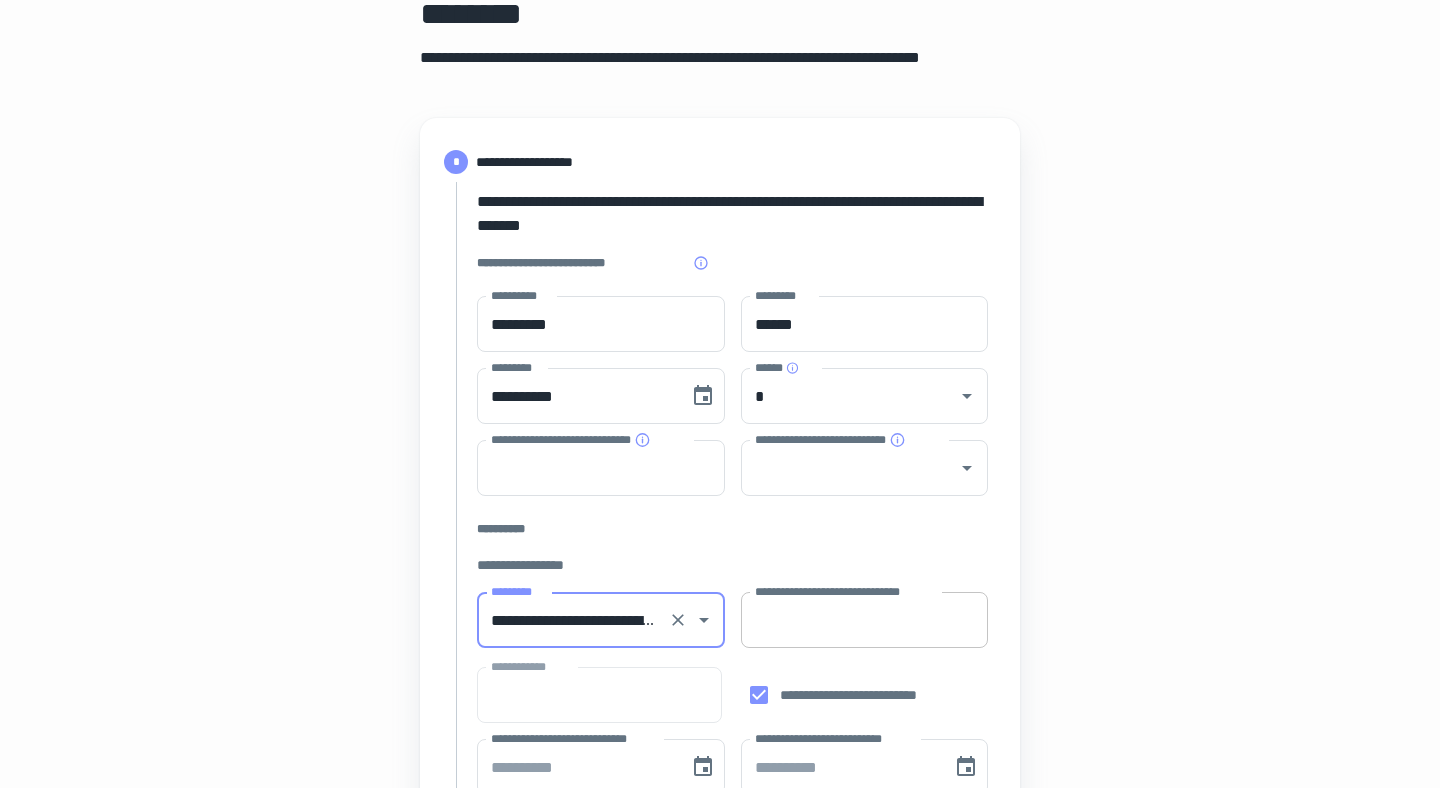 type on "**********" 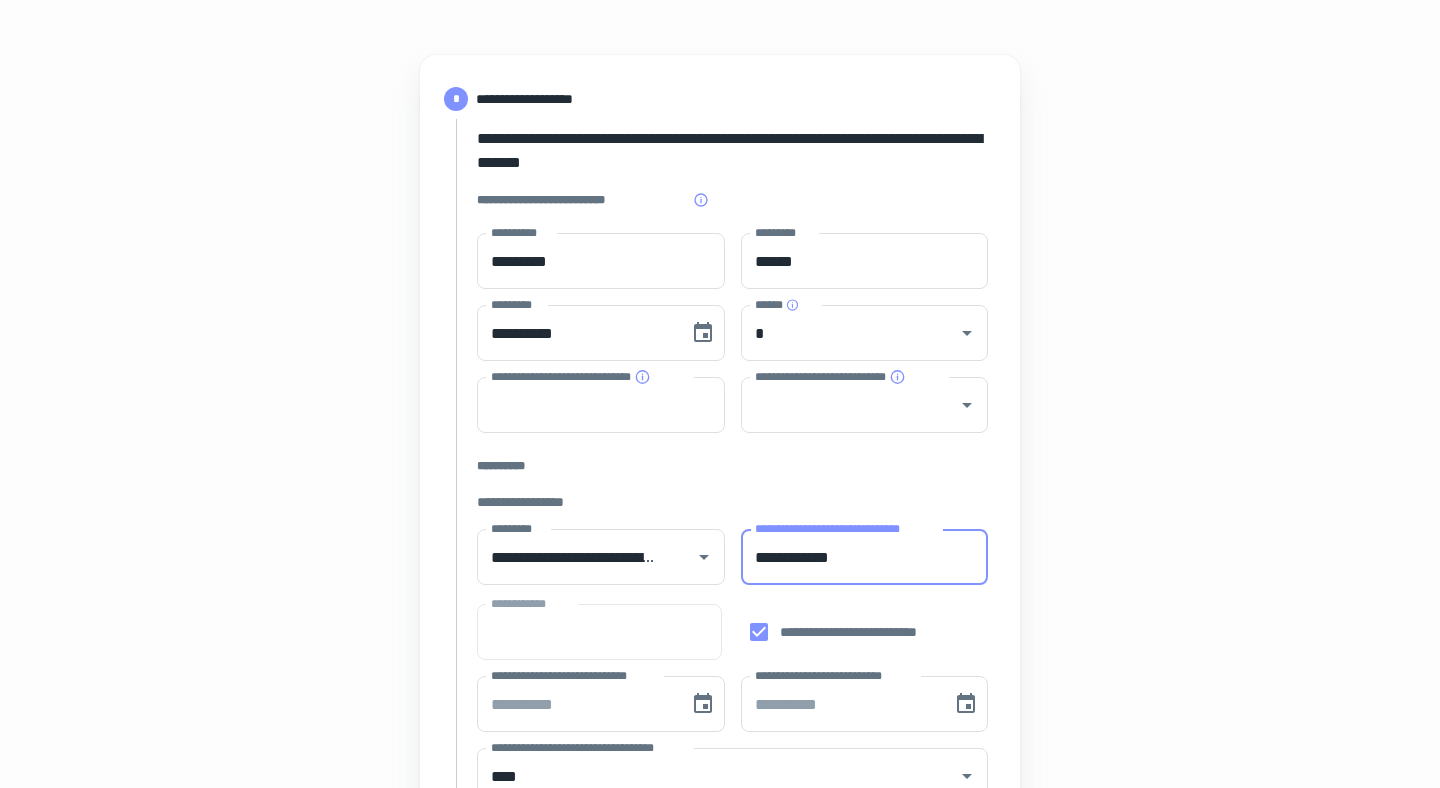 scroll, scrollTop: 204, scrollLeft: 0, axis: vertical 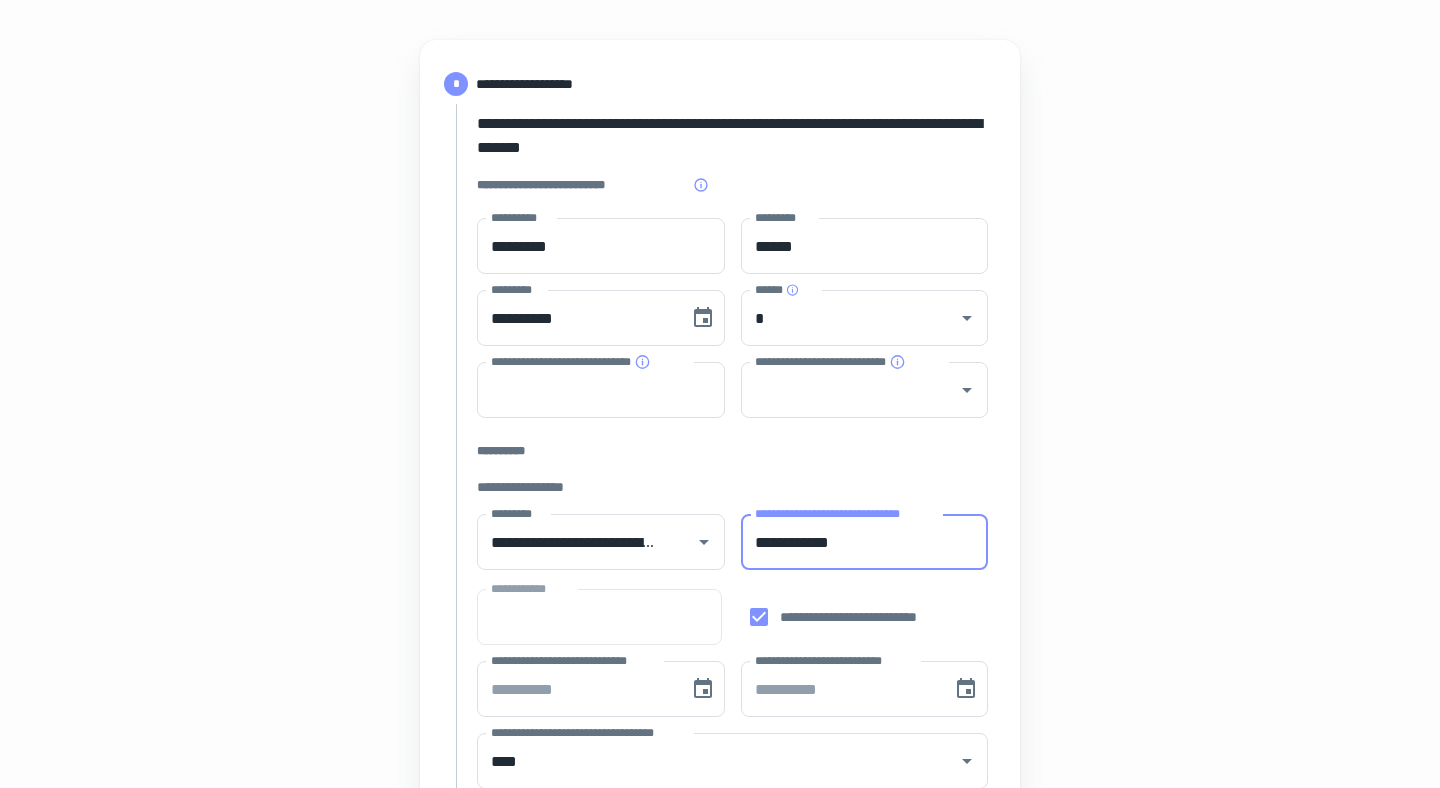 type on "**********" 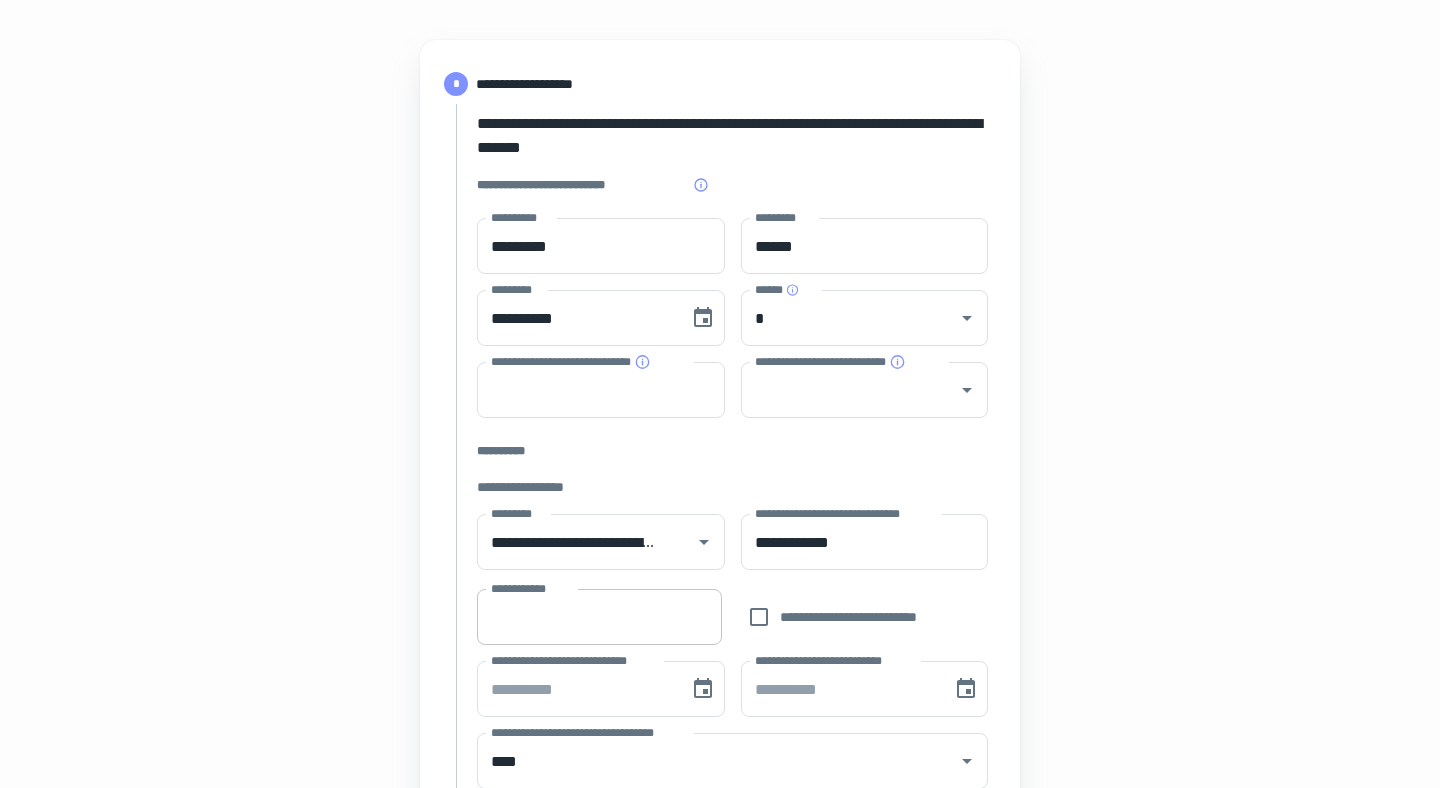 click on "**********" at bounding box center (599, 617) 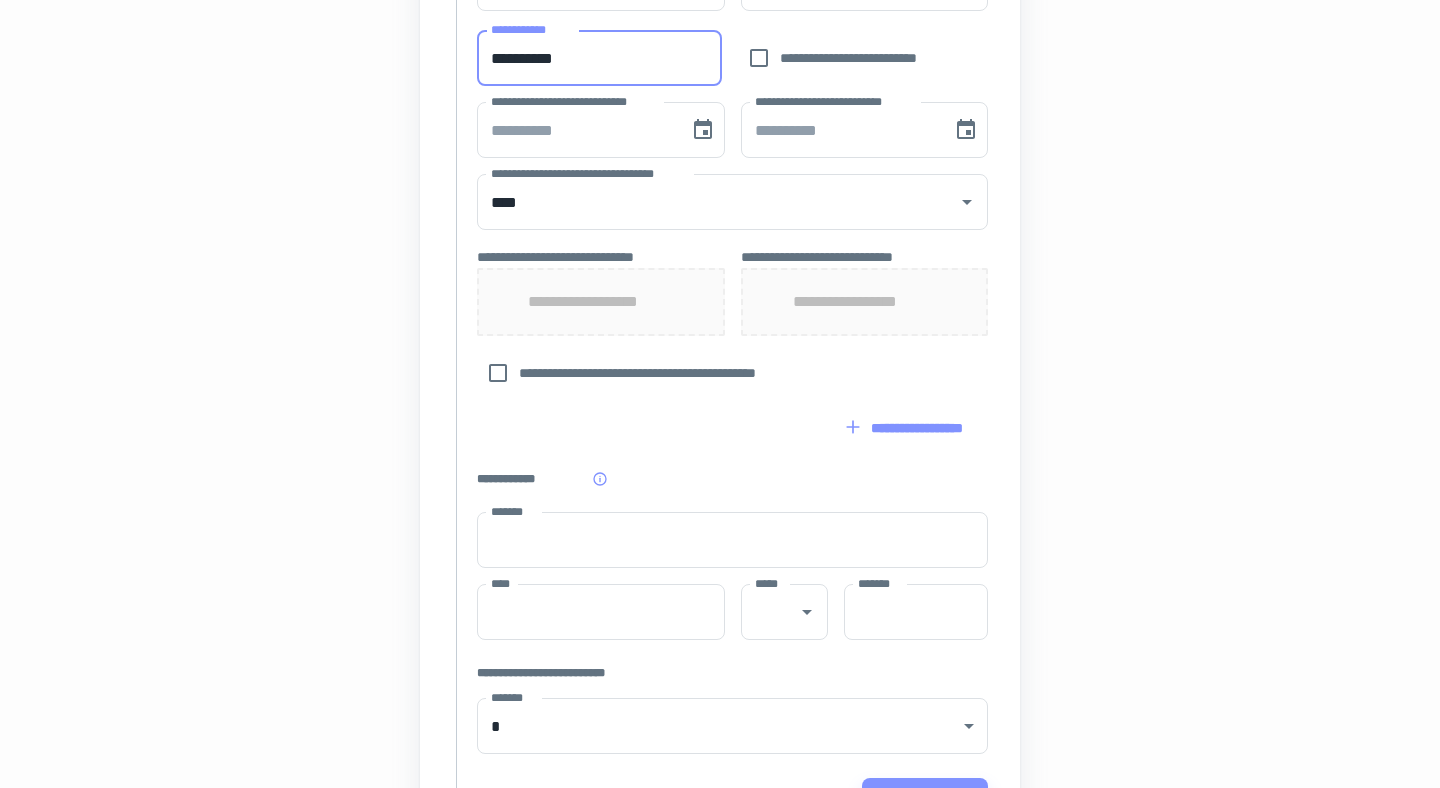 scroll, scrollTop: 765, scrollLeft: 0, axis: vertical 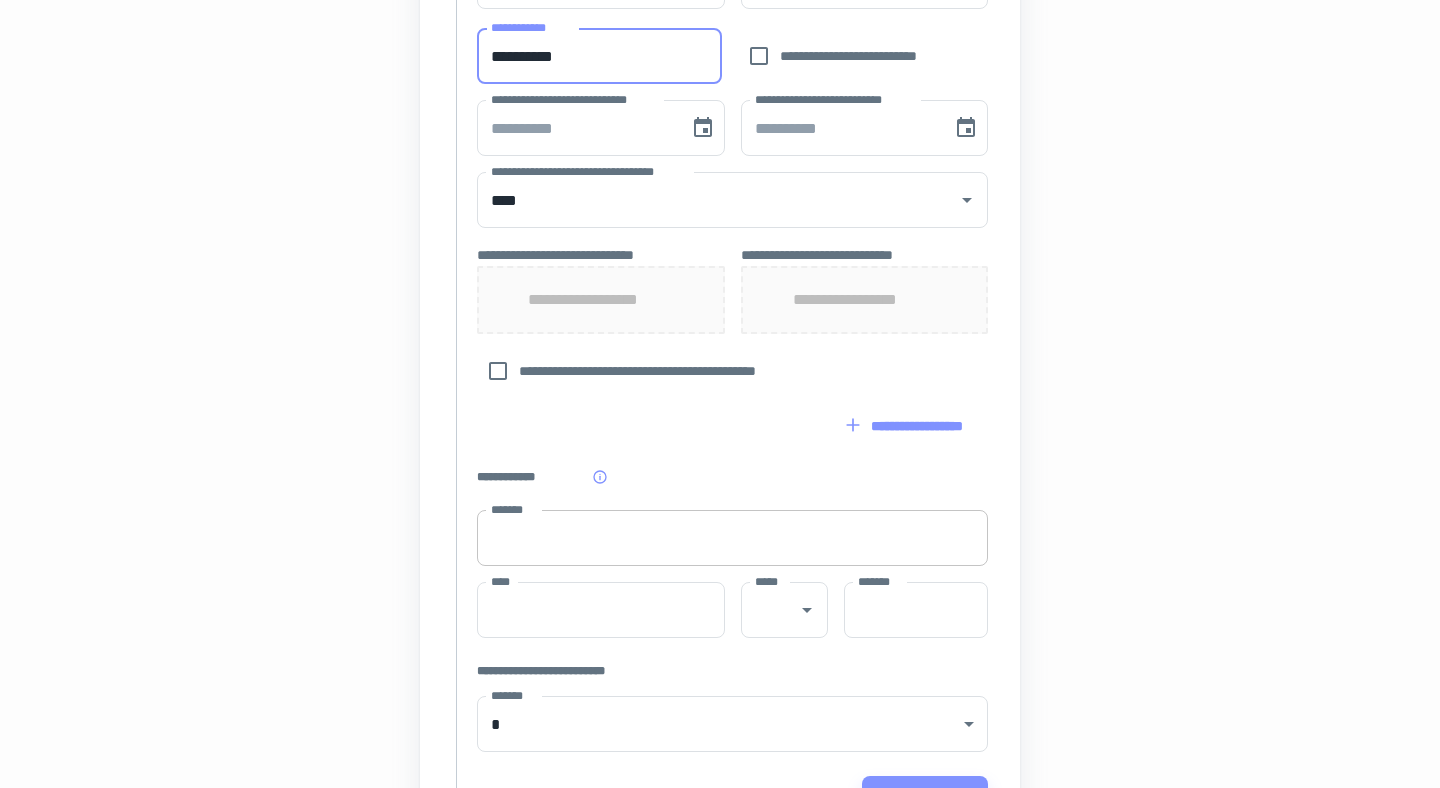 type on "**********" 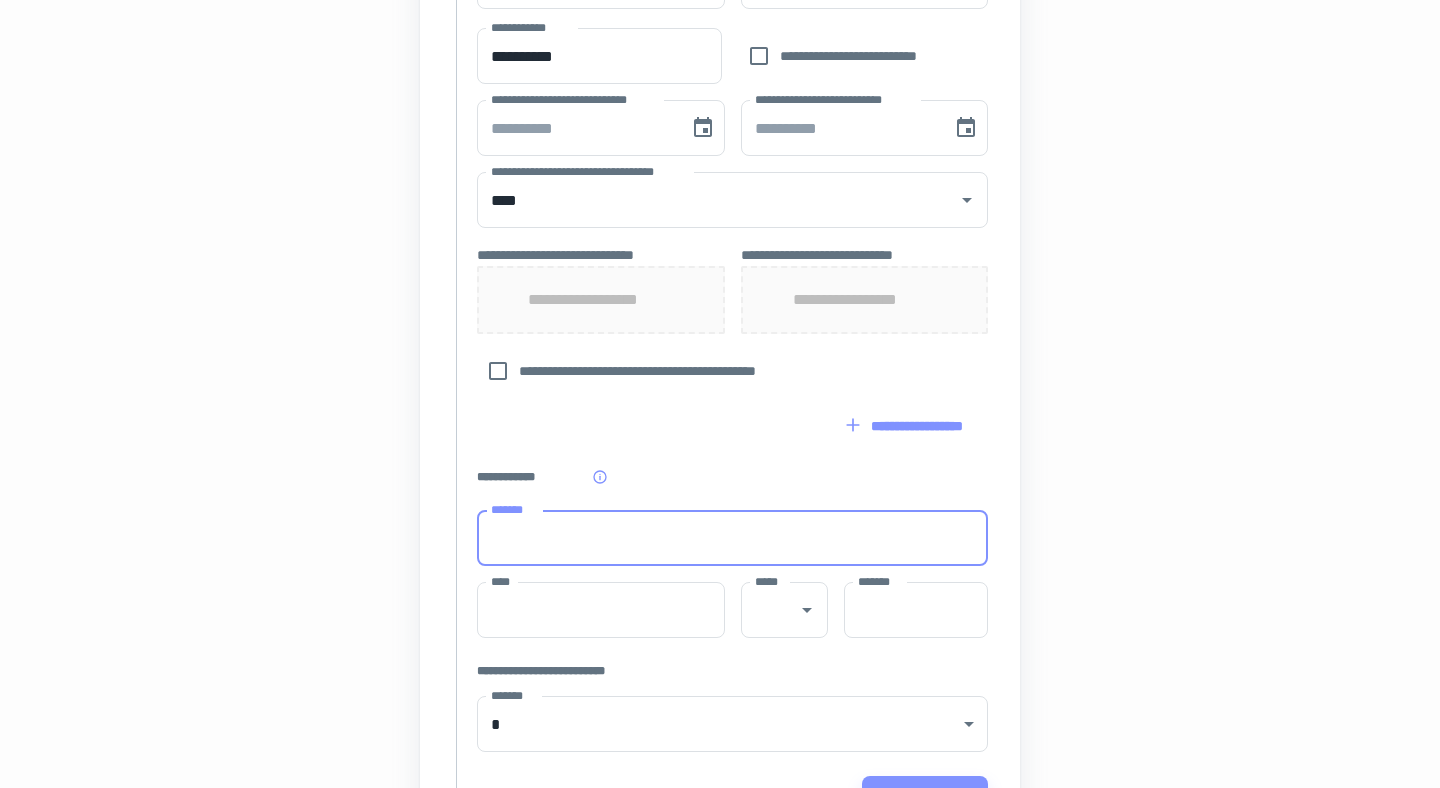type on "**********" 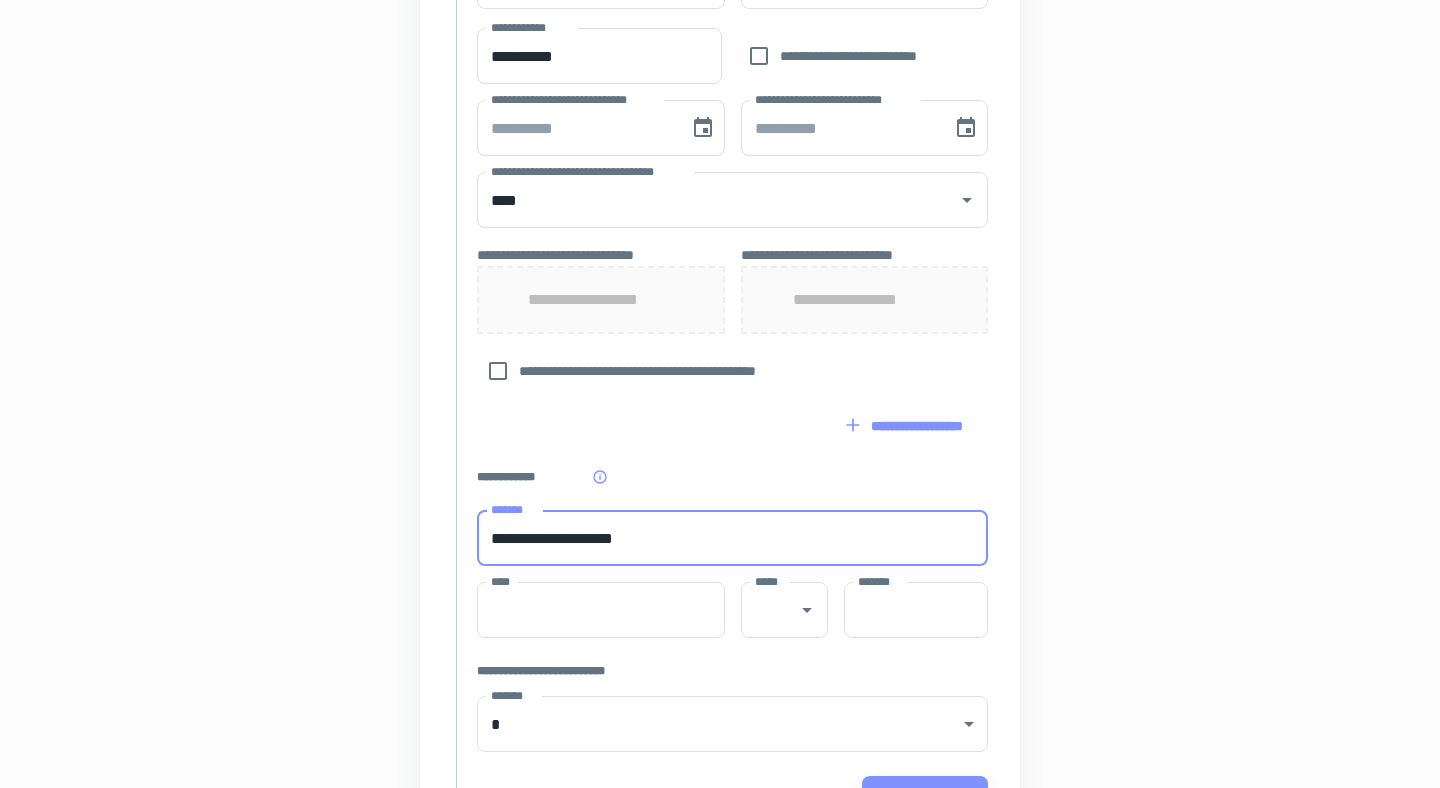 type on "*********" 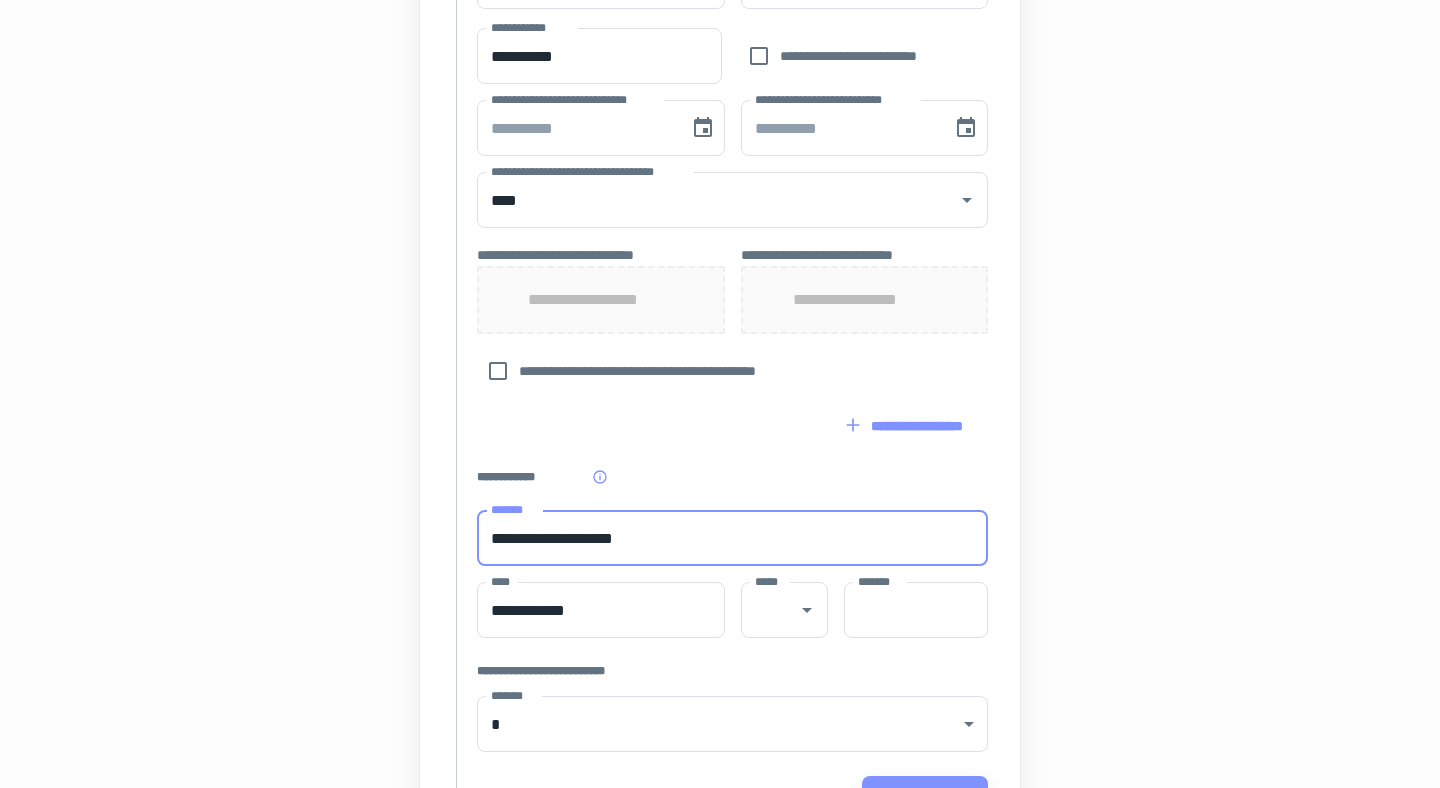 type on "**" 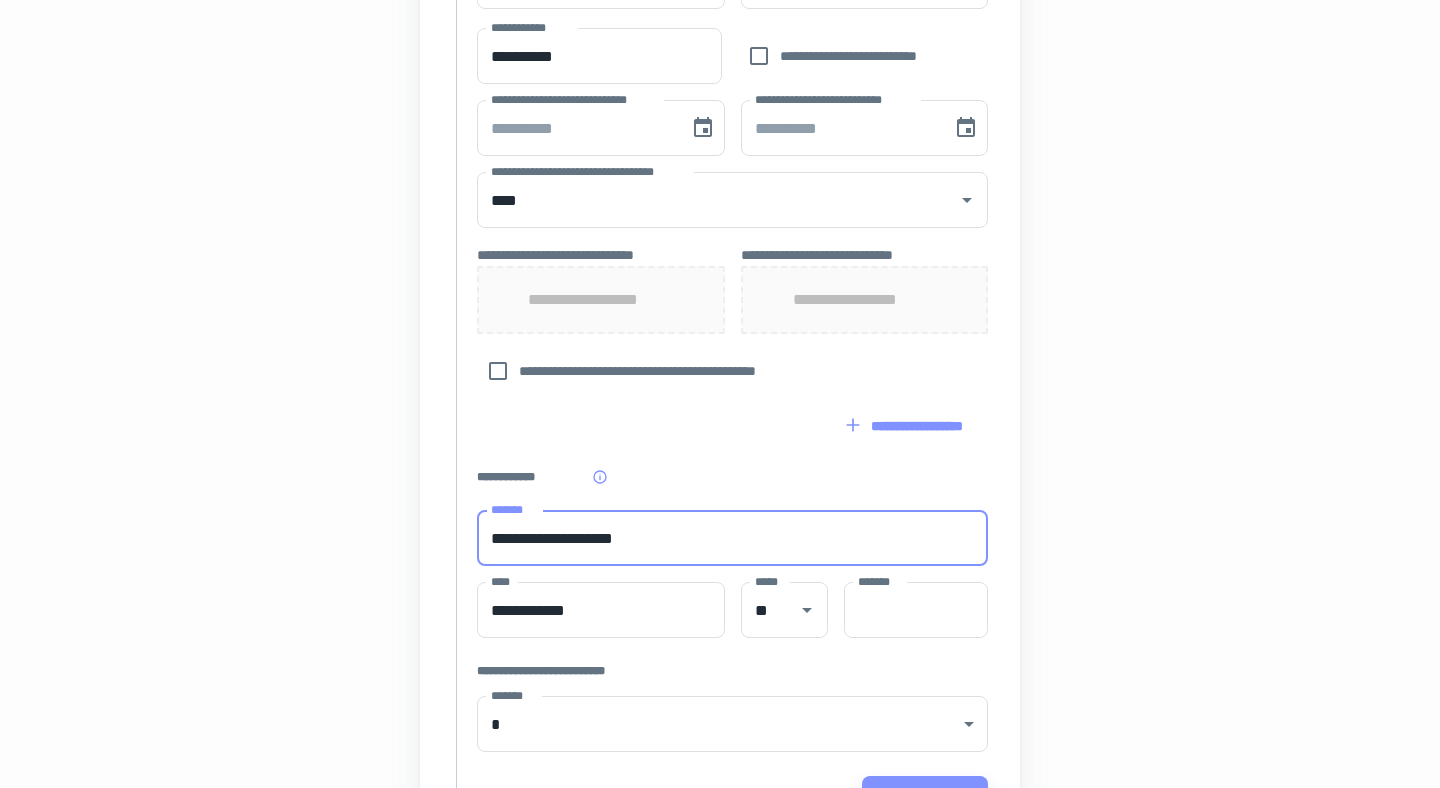 type on "*****" 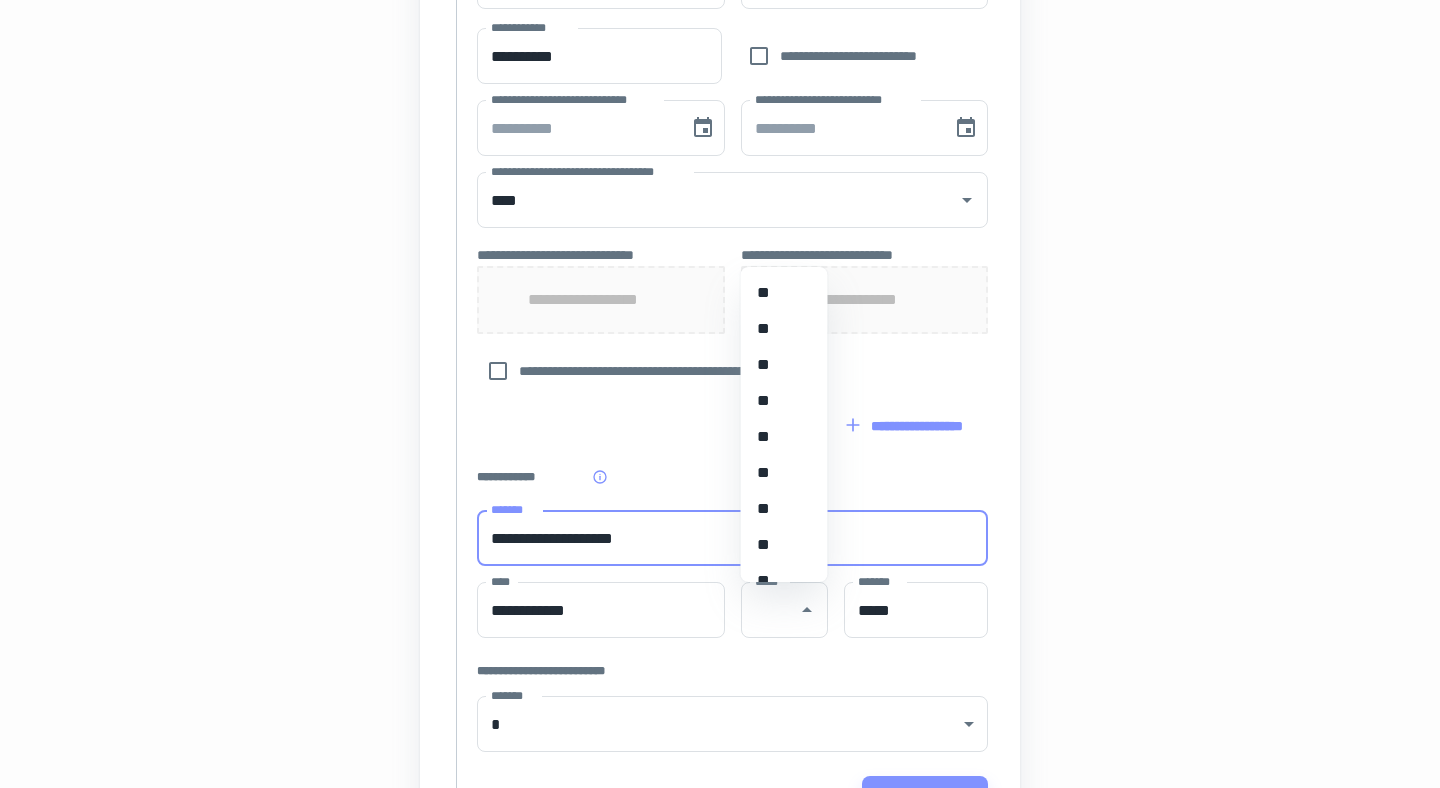 click on "**" at bounding box center (784, 509) 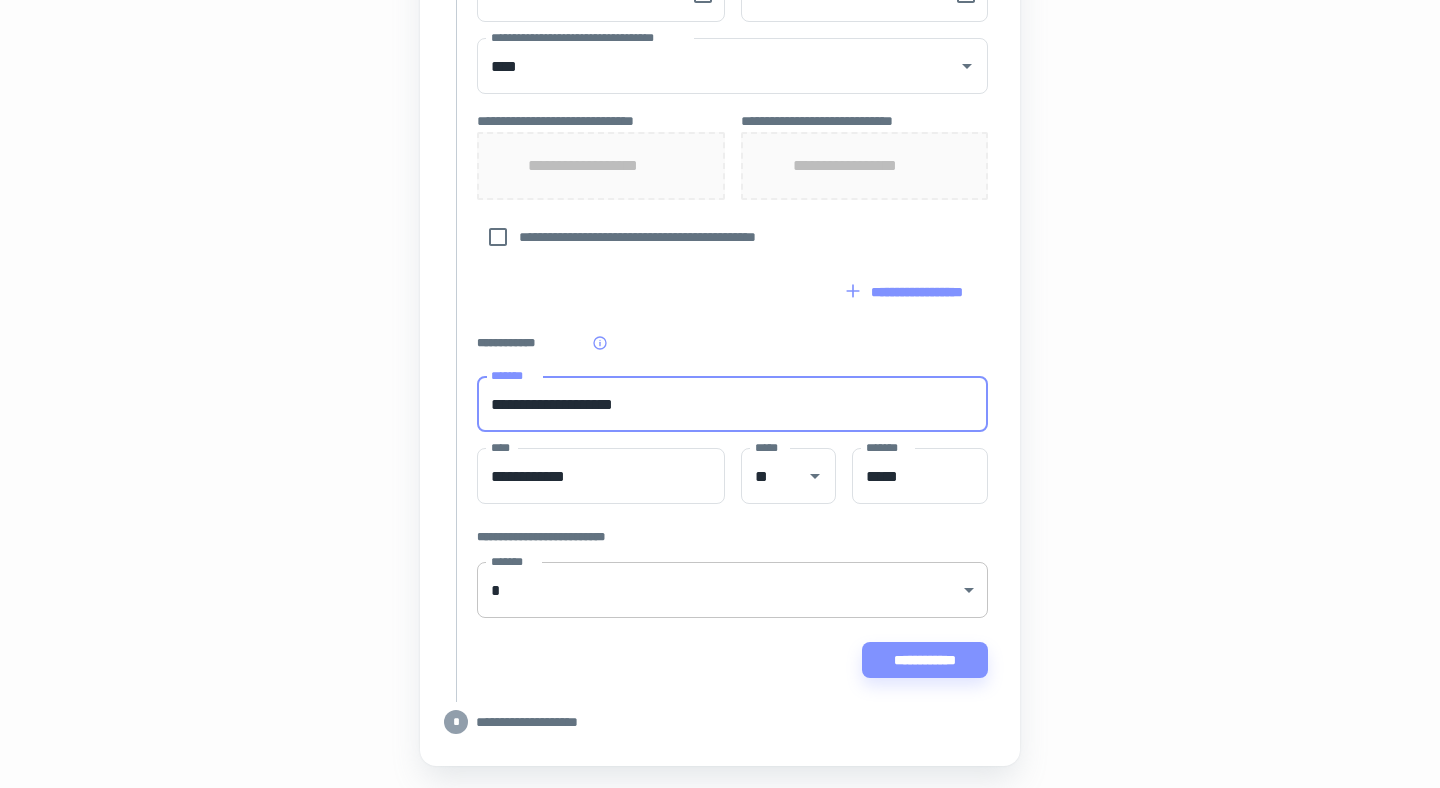 click on "**********" at bounding box center (720, -505) 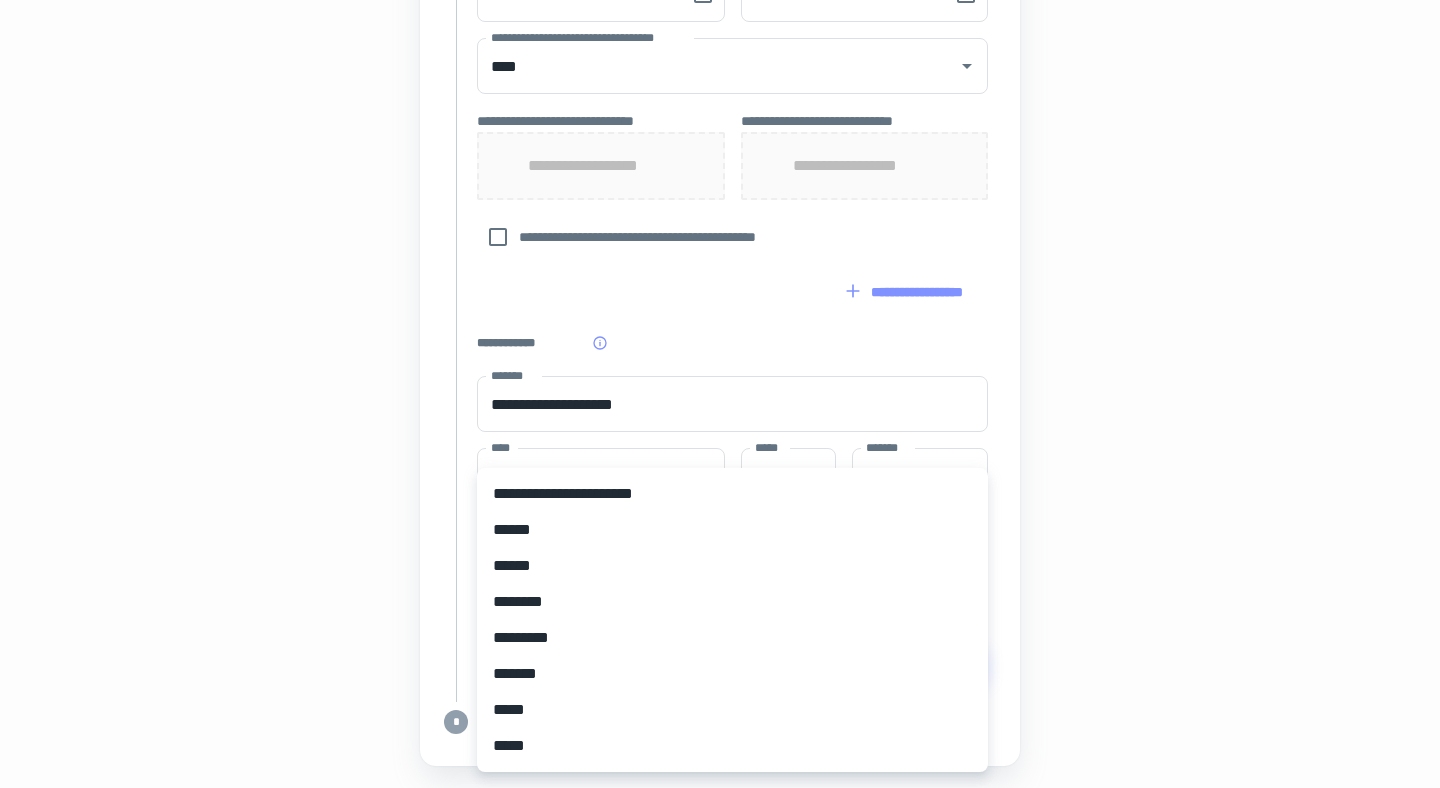 click on "*****" at bounding box center [732, 746] 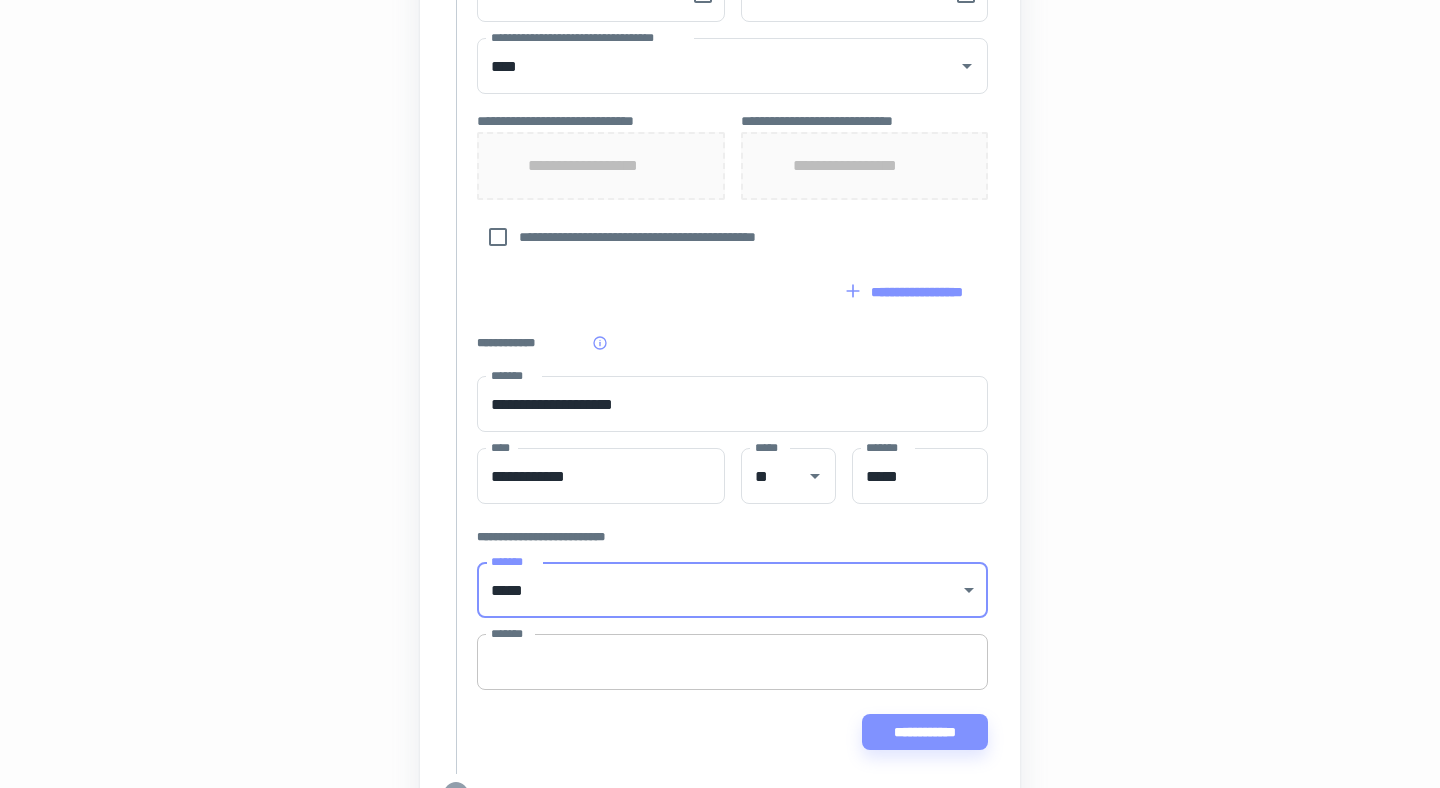 click on "*******" at bounding box center (732, 662) 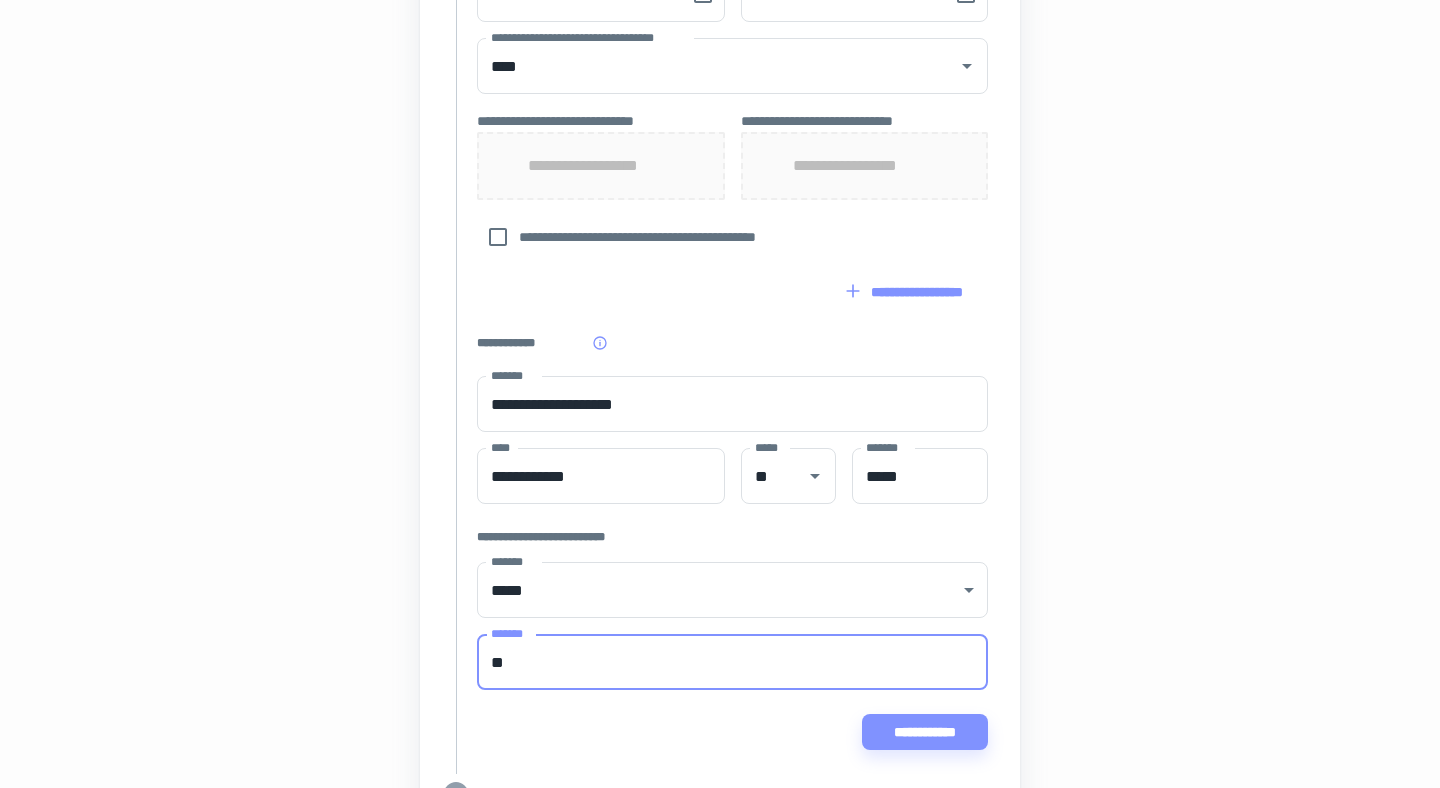 type on "*" 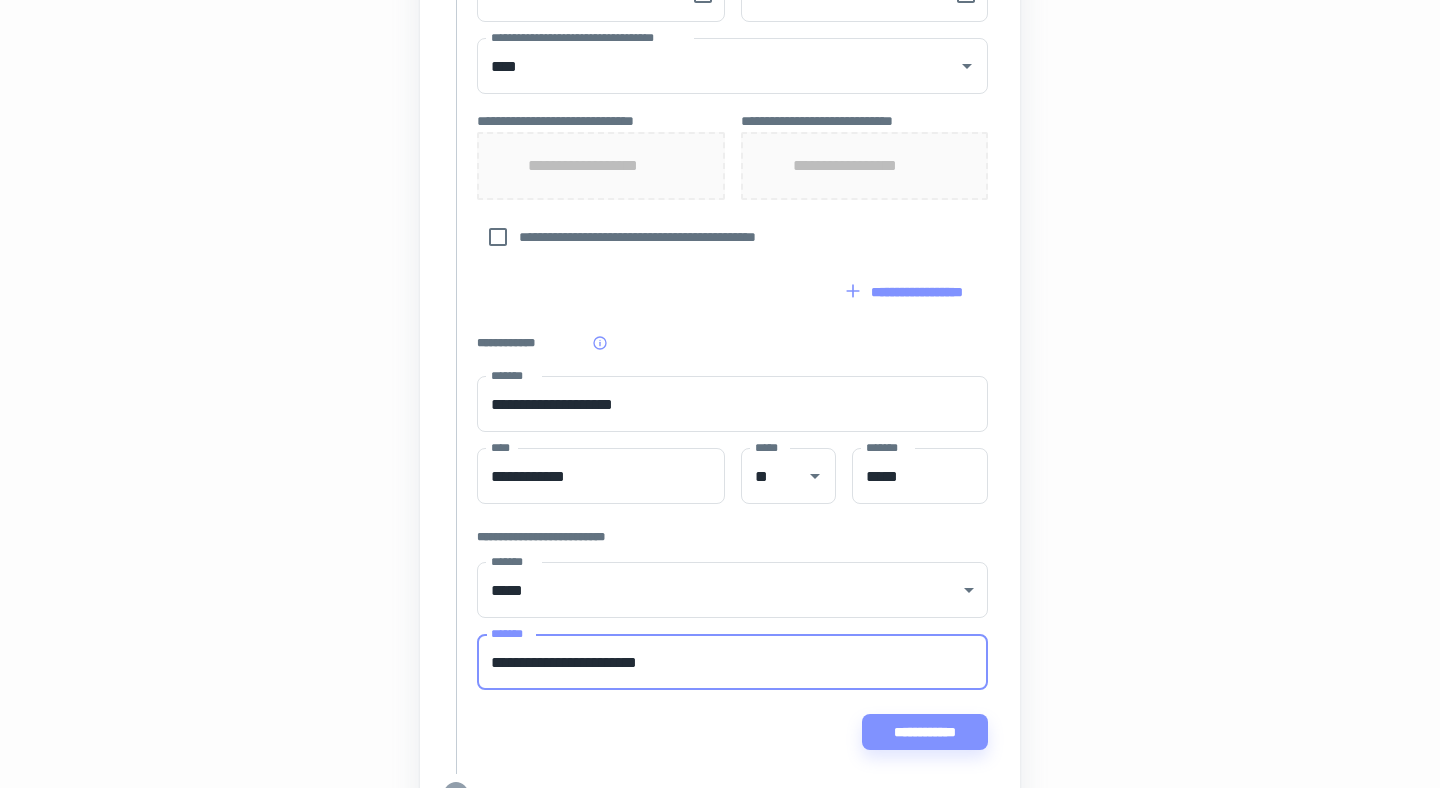 type on "**********" 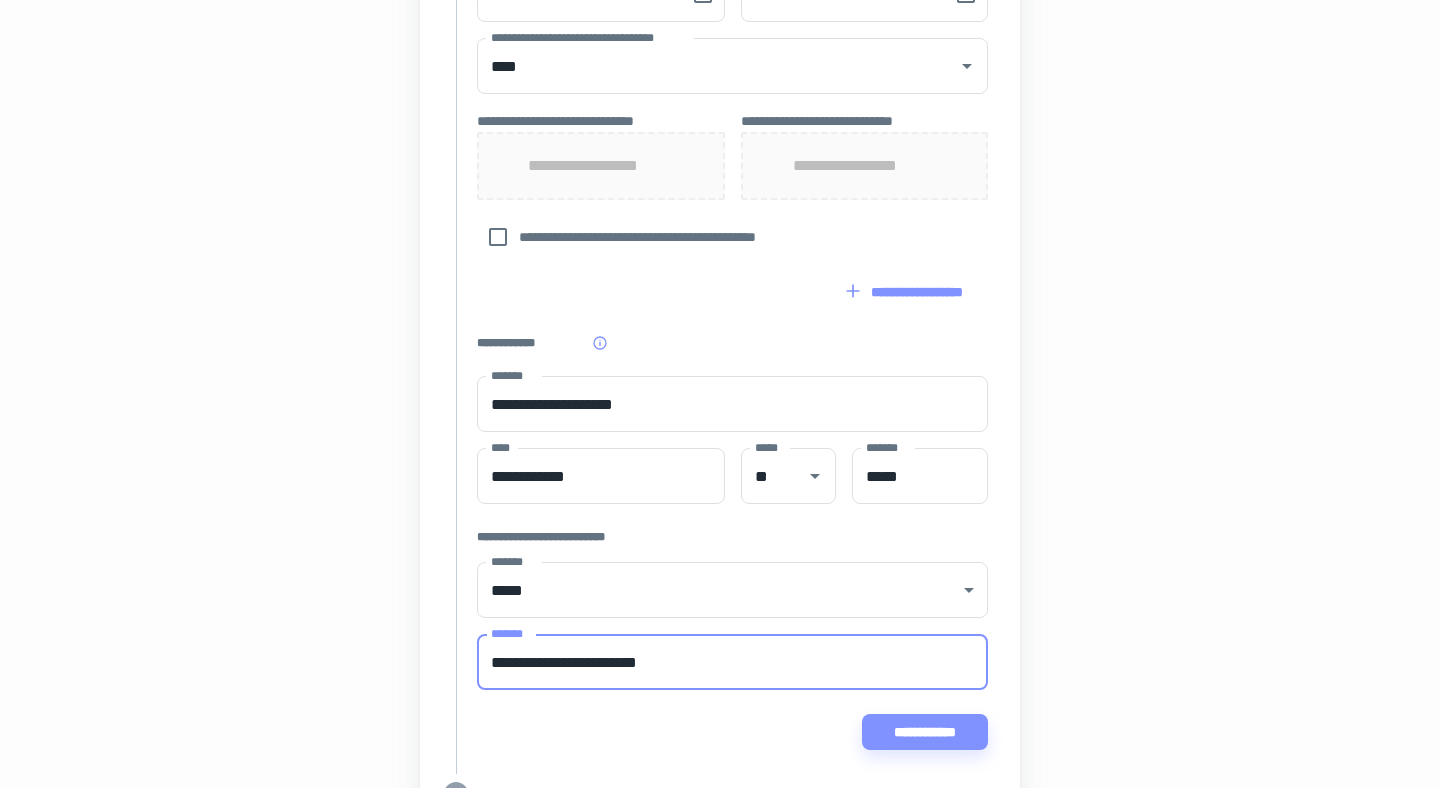click on "**********" at bounding box center (925, 732) 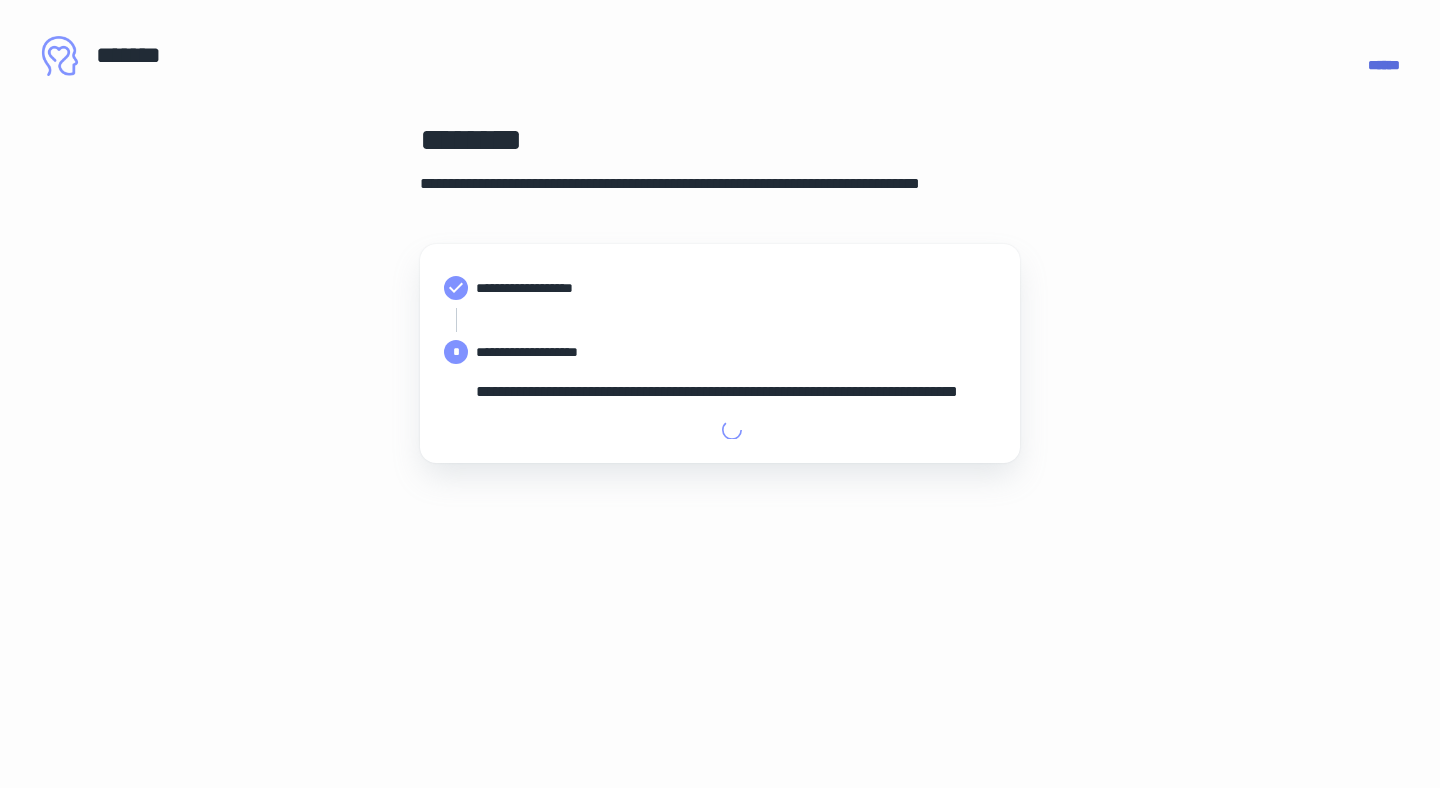 type on "**********" 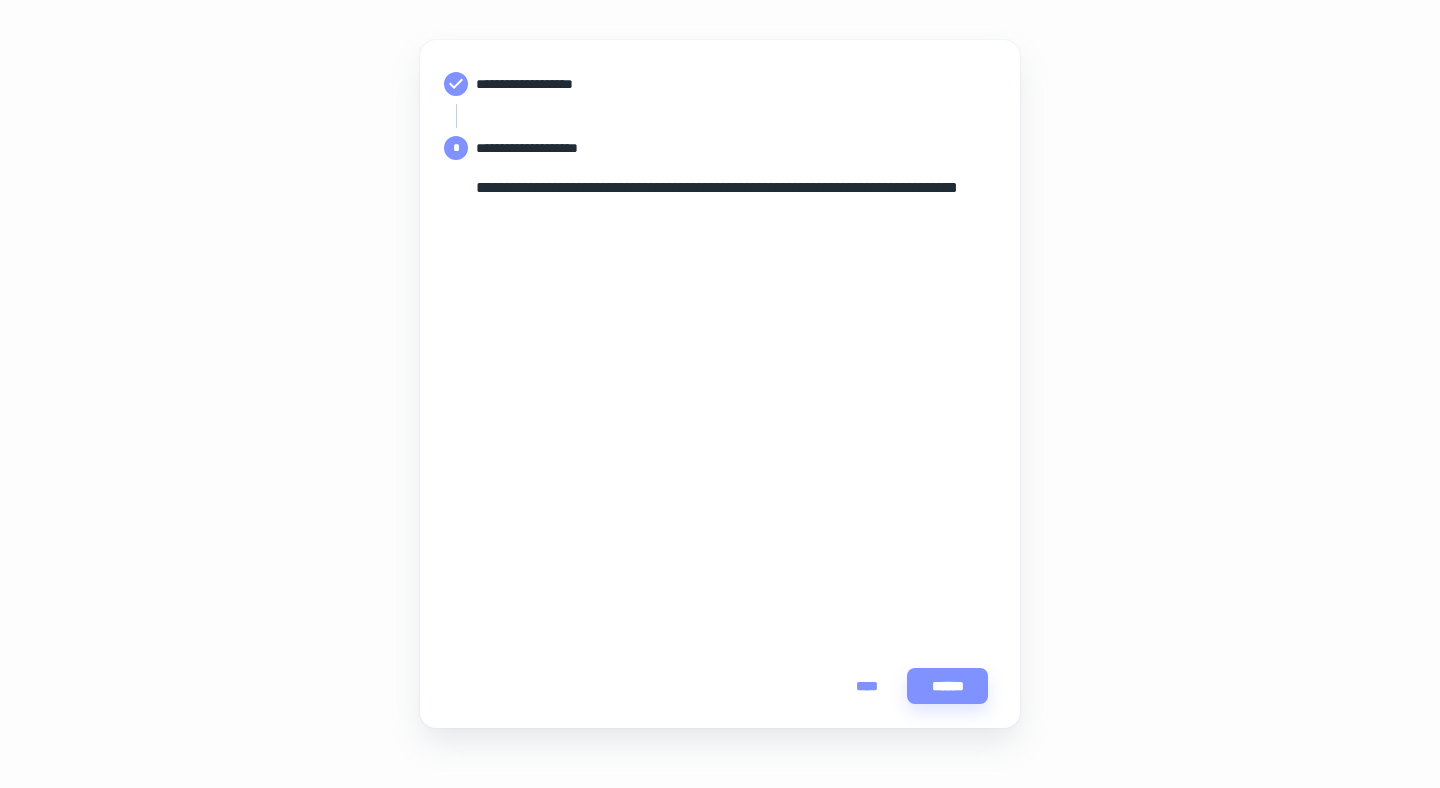 scroll, scrollTop: 224, scrollLeft: 0, axis: vertical 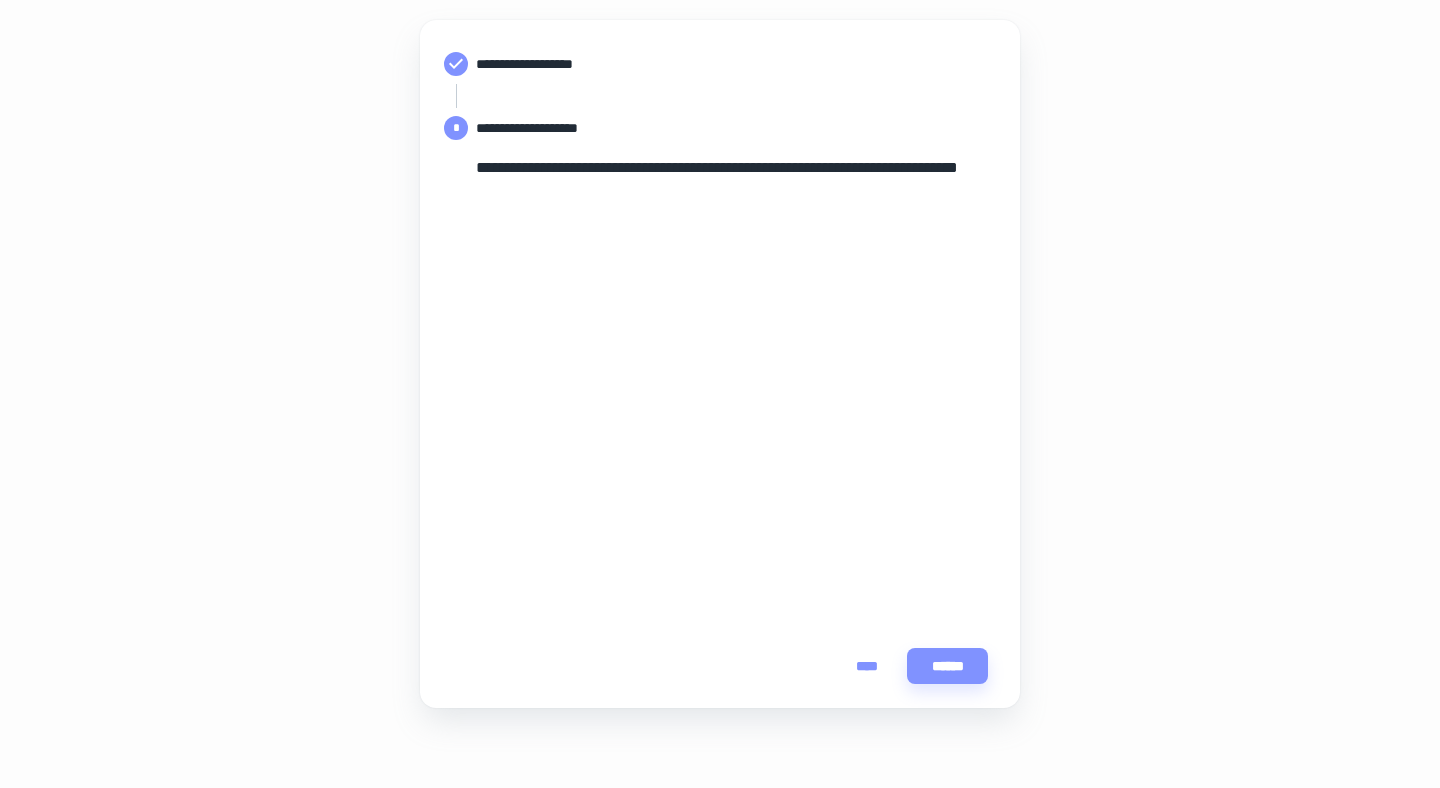click on "****" at bounding box center (867, 666) 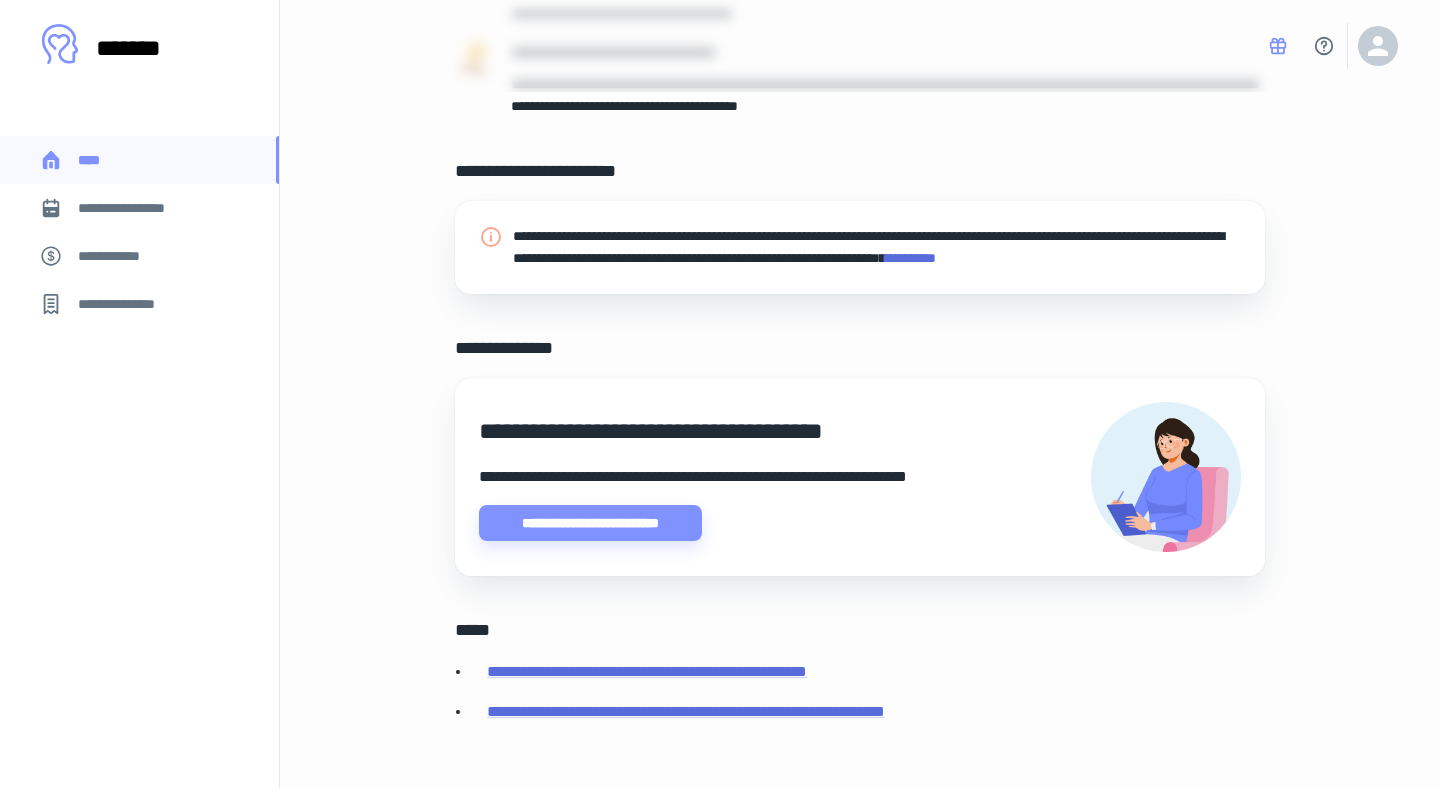 scroll, scrollTop: 396, scrollLeft: 0, axis: vertical 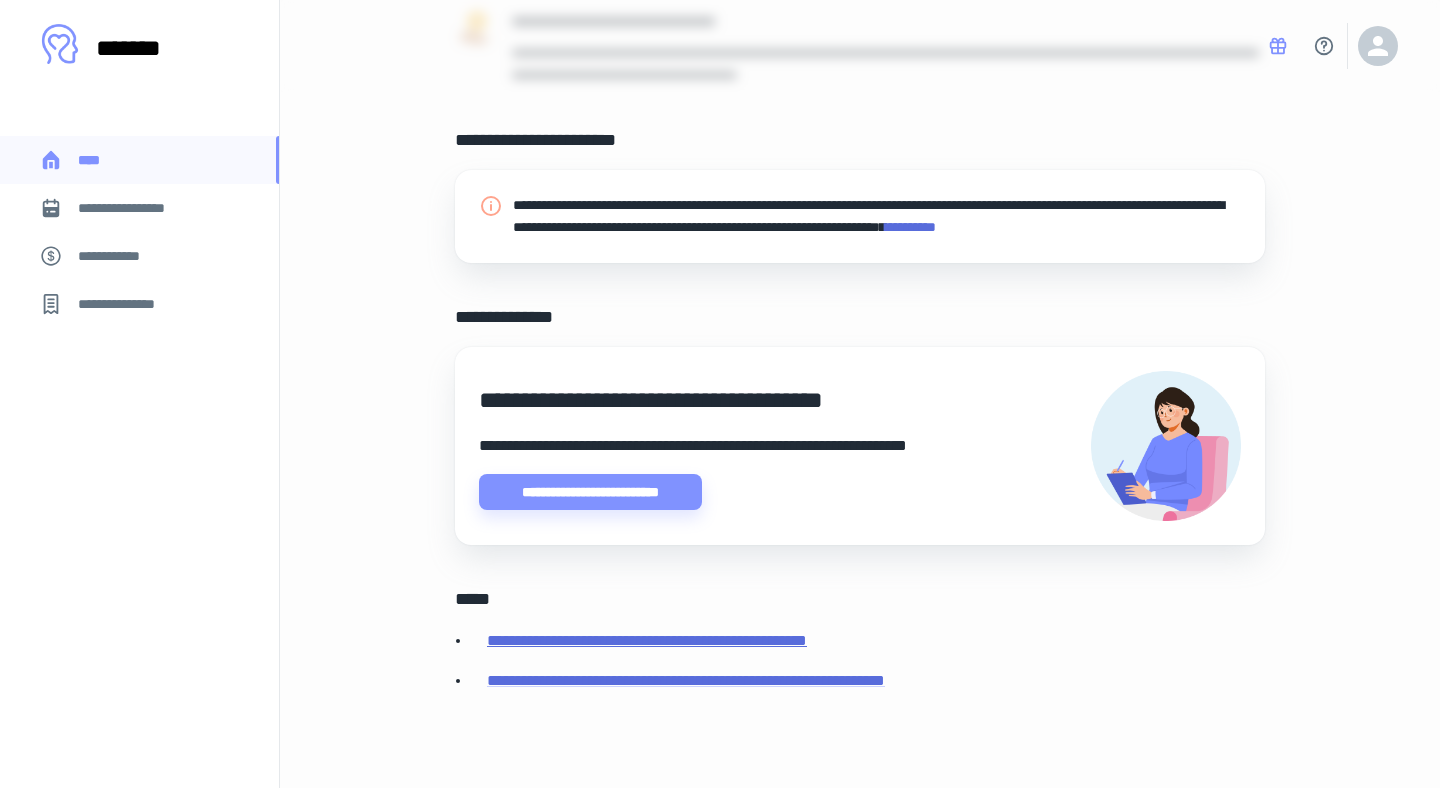 click on "**********" at bounding box center [647, 640] 